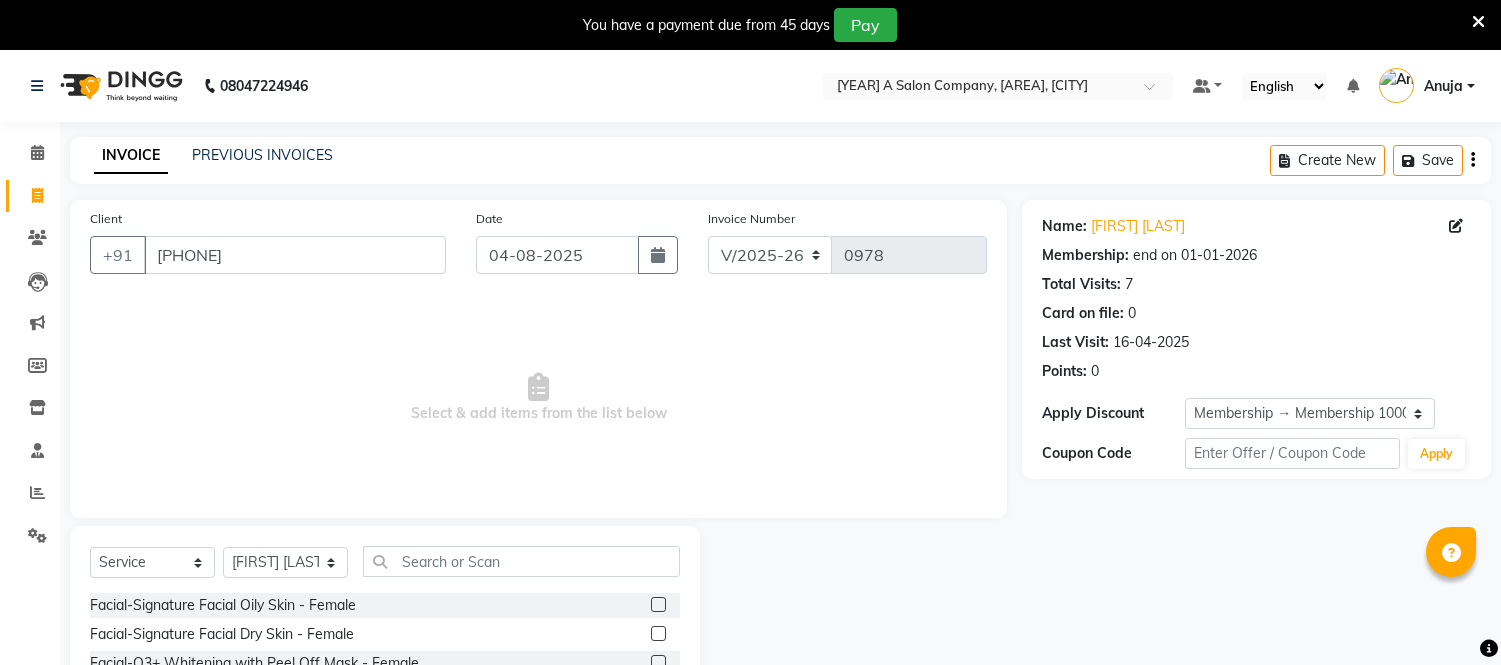 select on "4955" 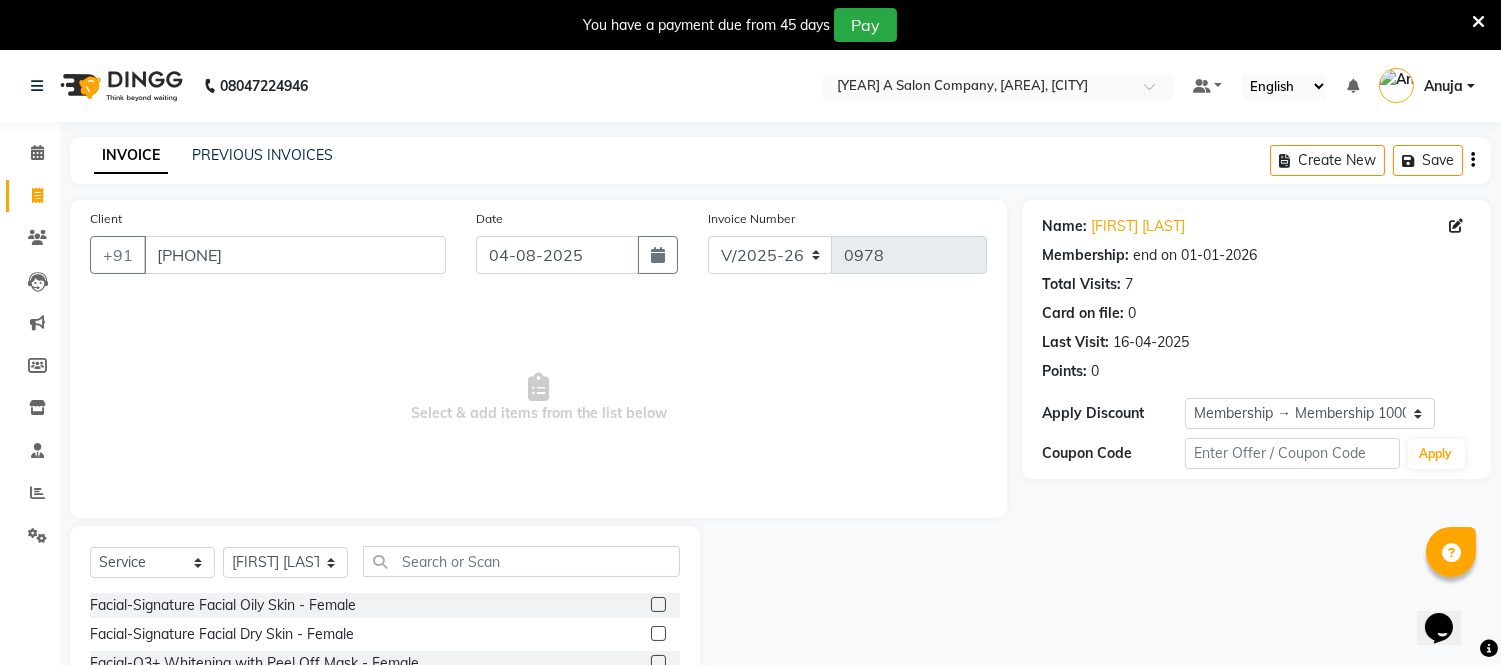 scroll, scrollTop: 0, scrollLeft: 0, axis: both 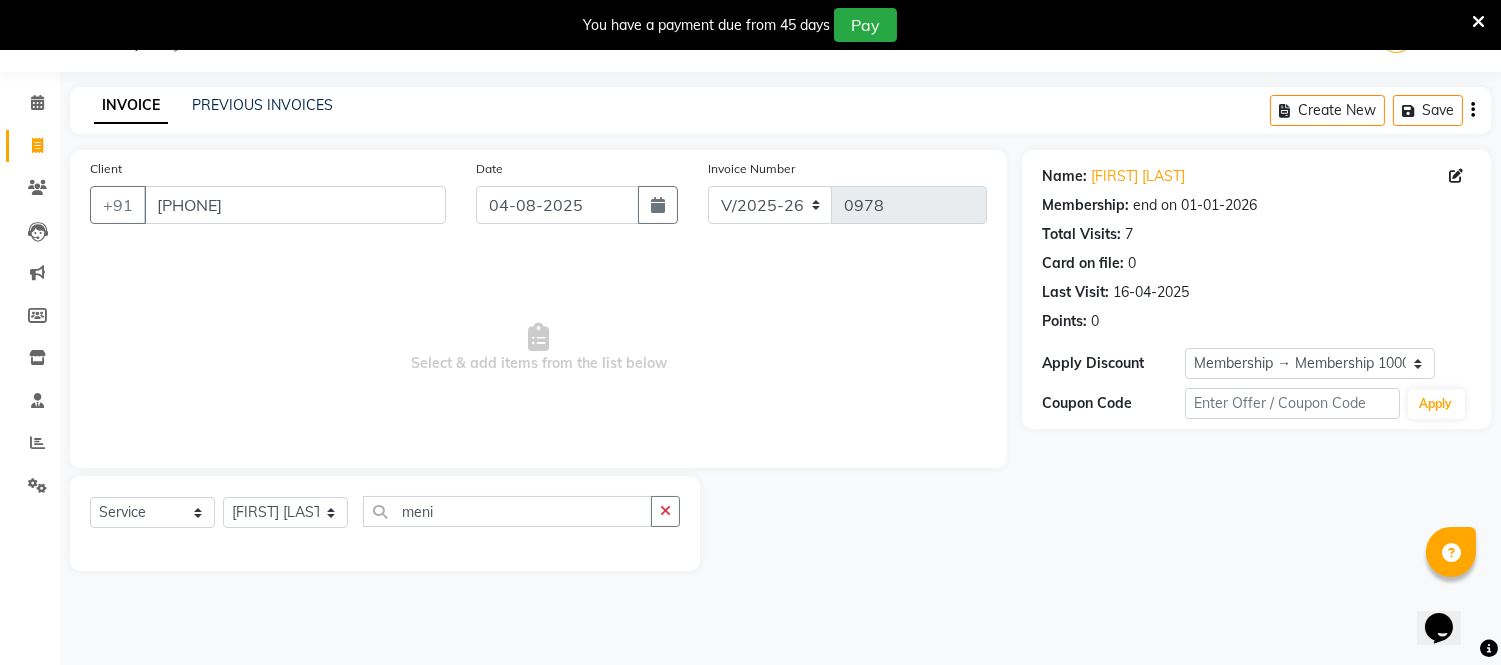click on "meni" 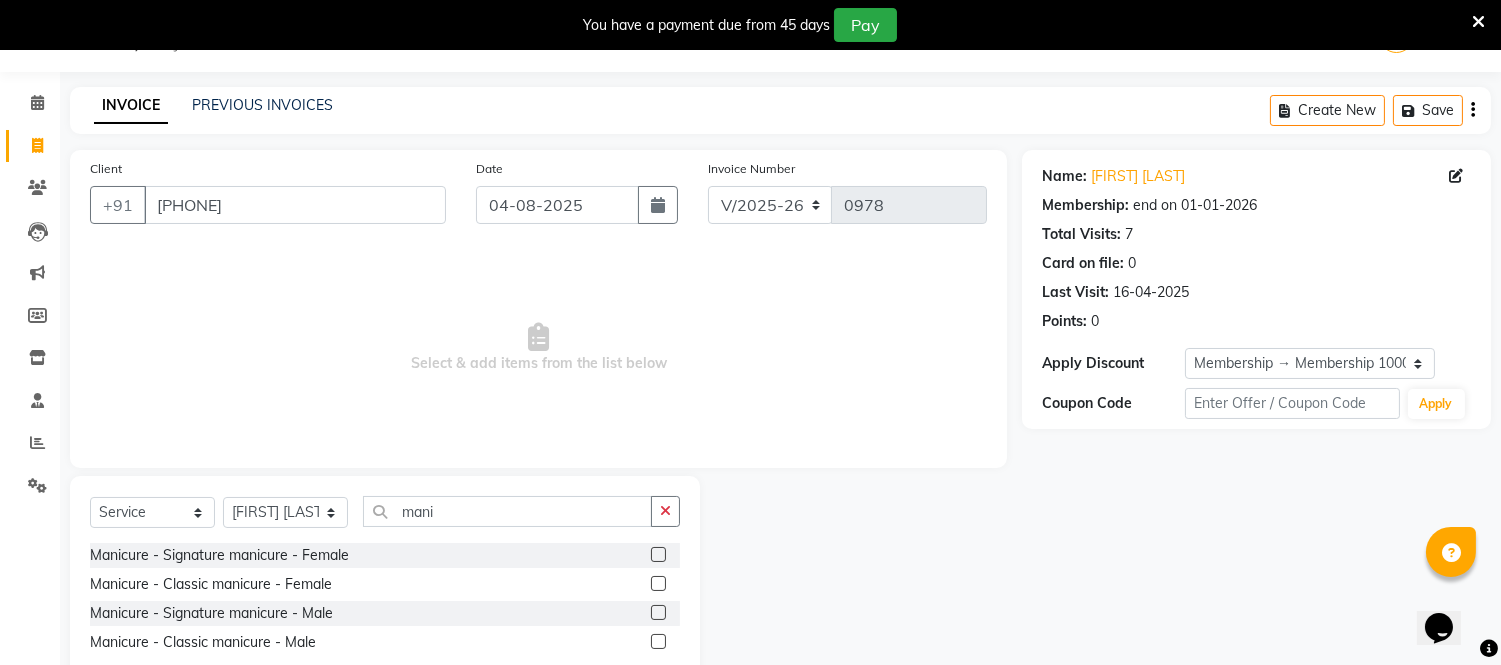 type on "mani" 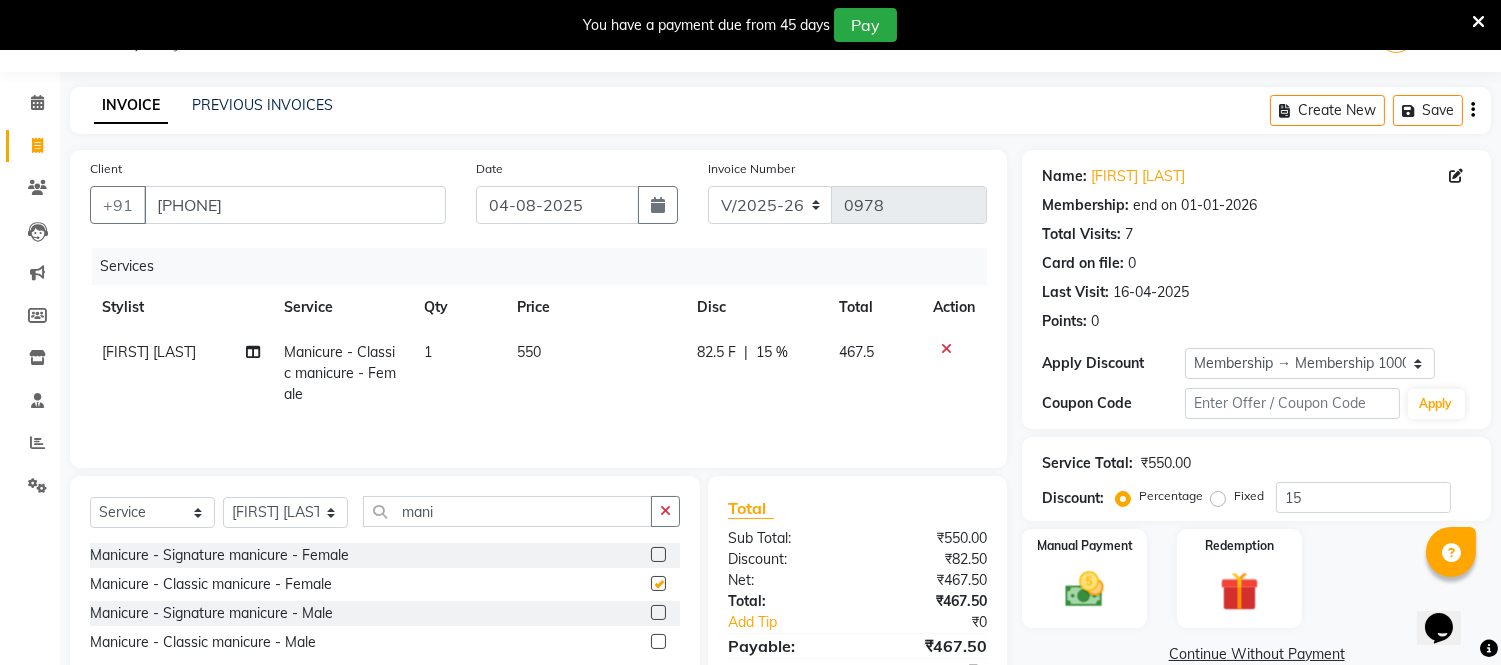 checkbox on "false" 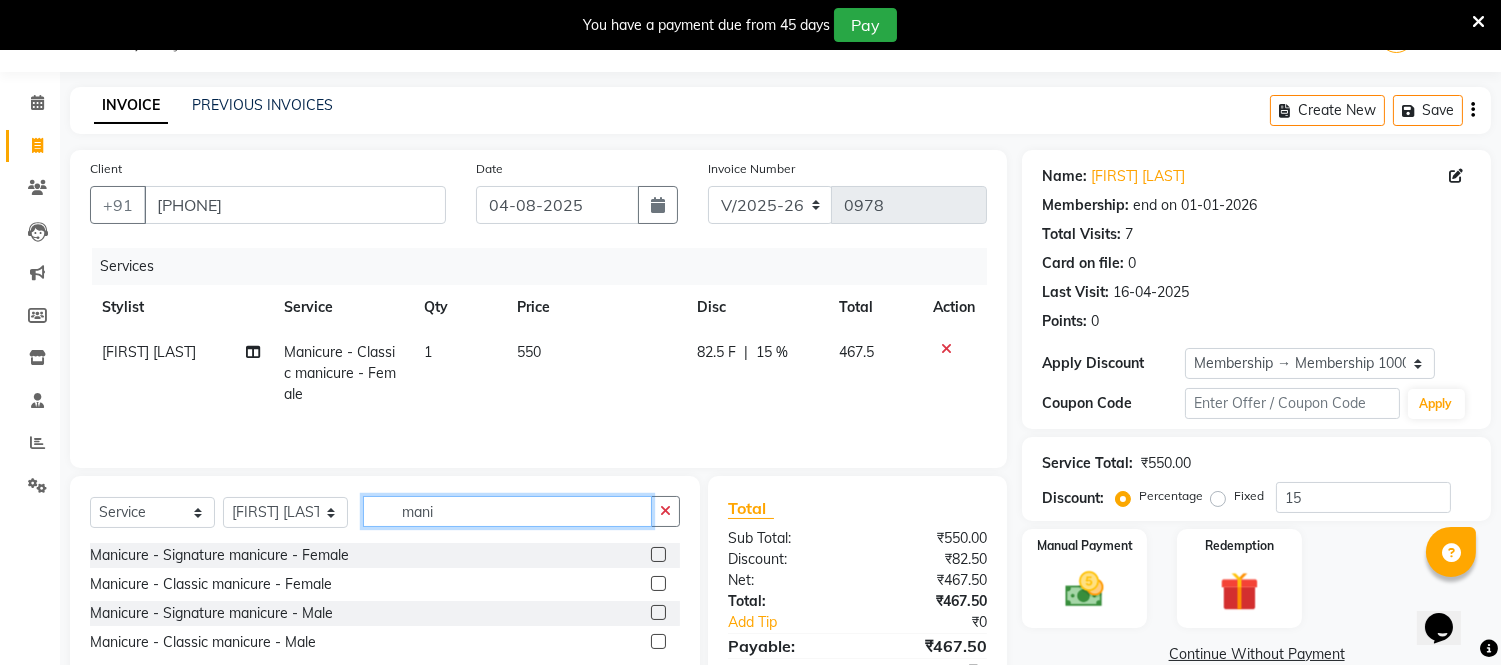 click on "mani" 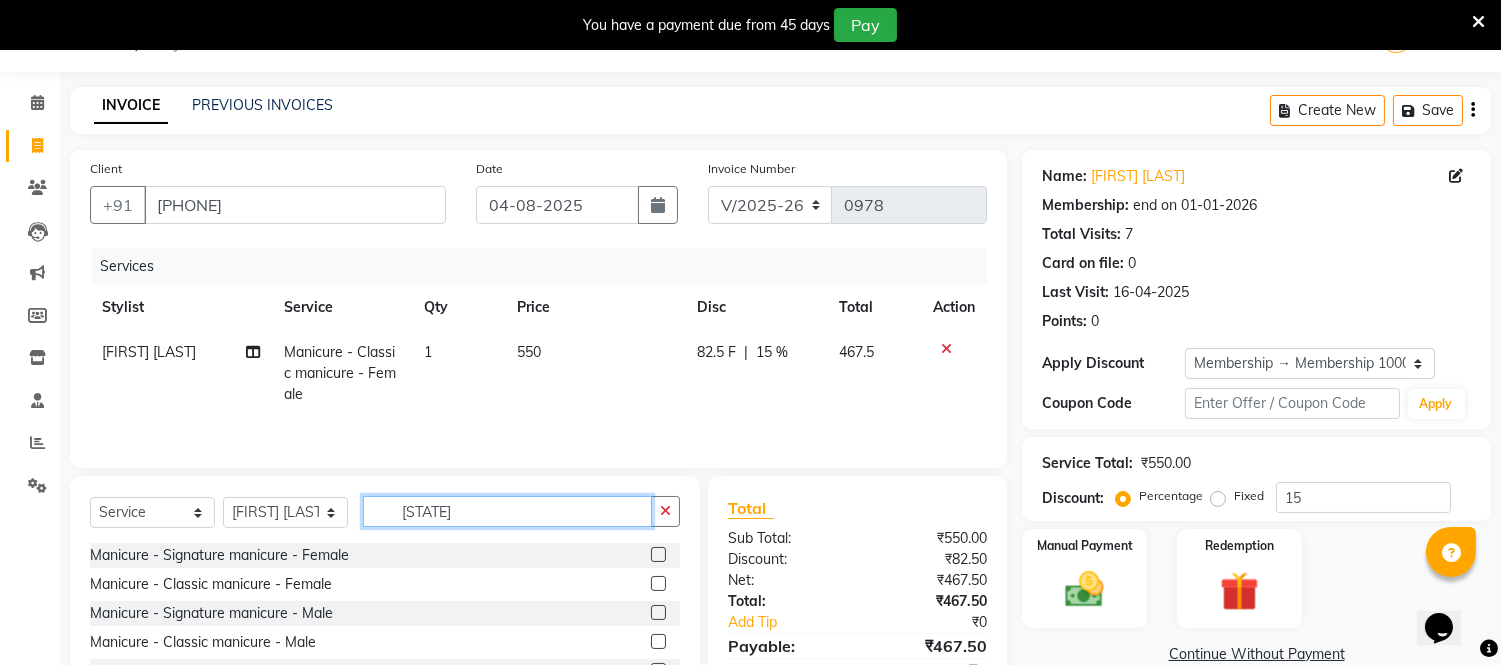 type on "m" 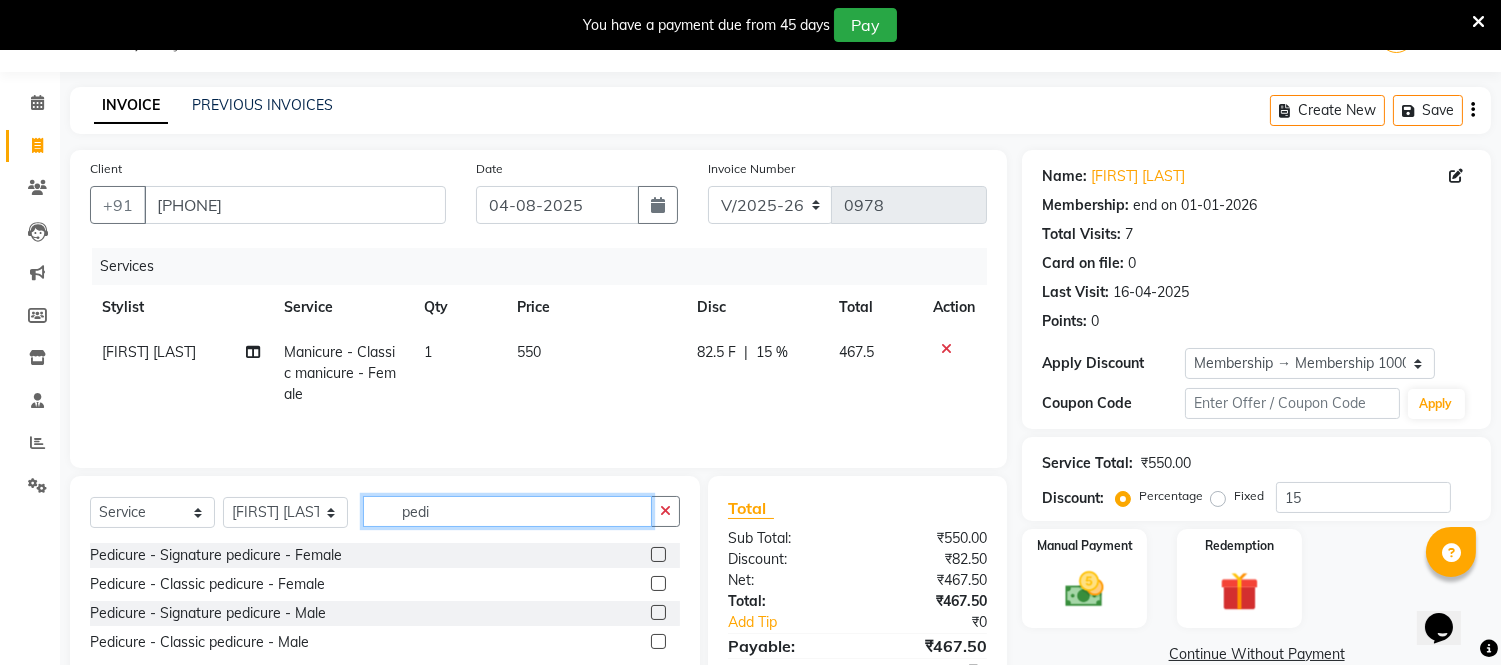 type on "pedi" 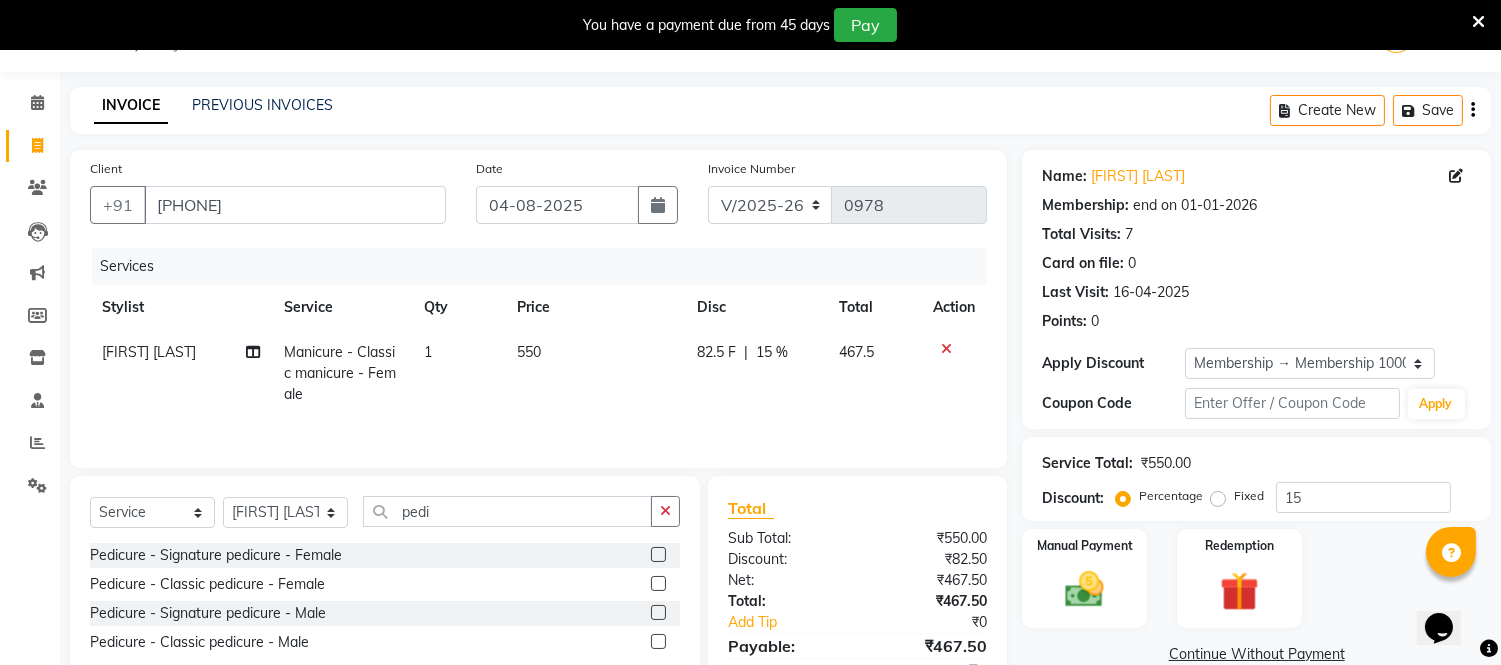 click 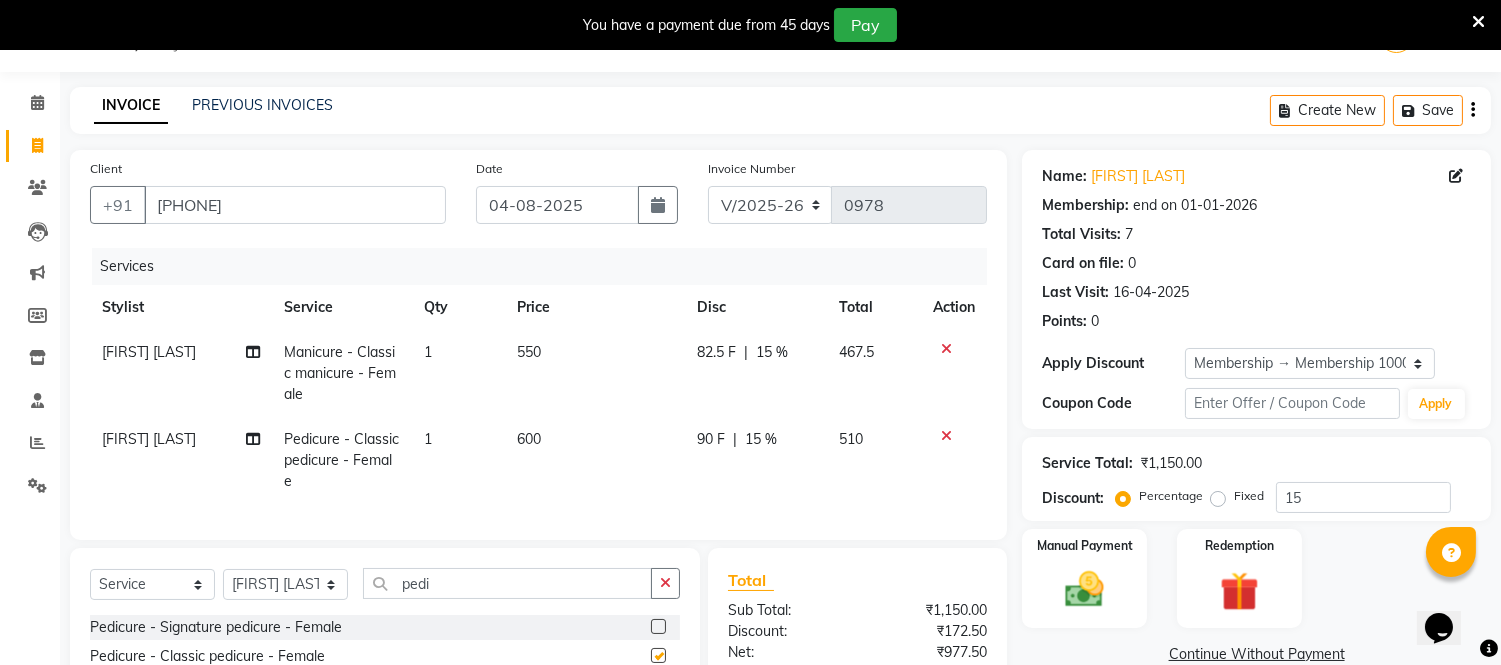 checkbox on "false" 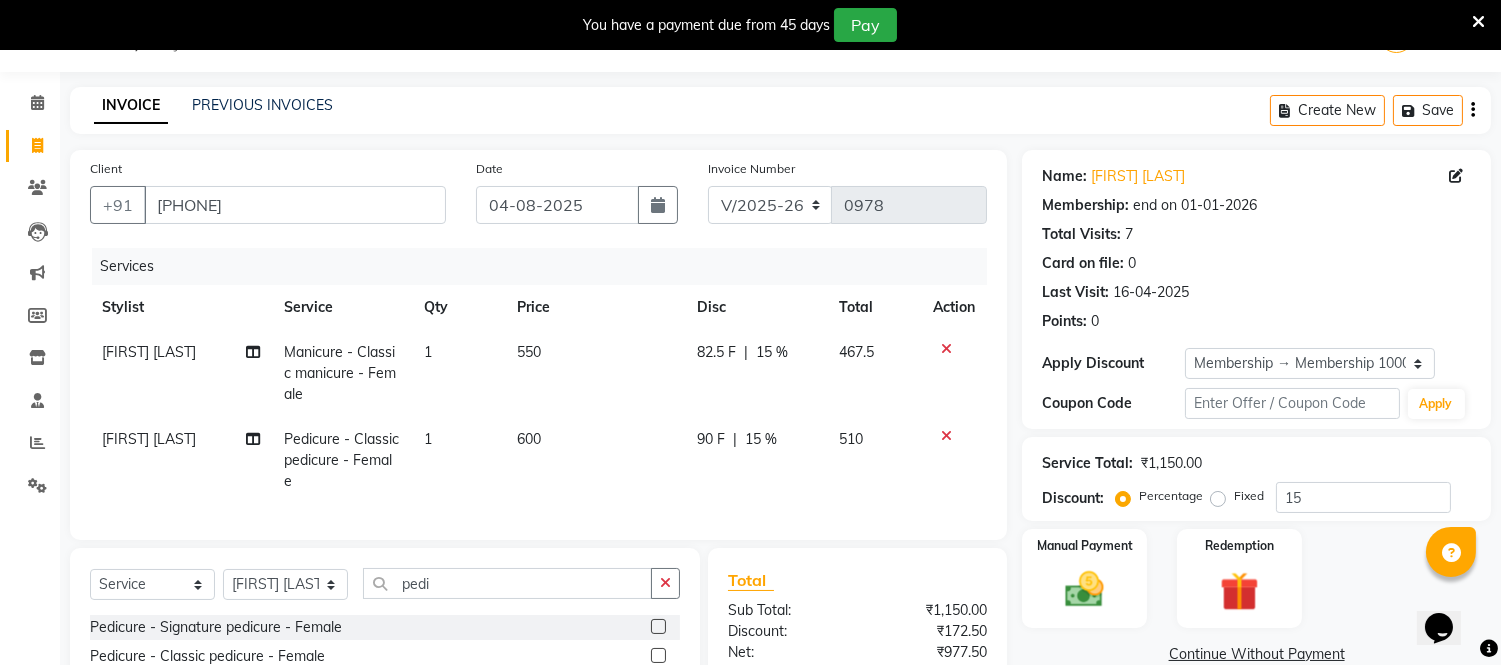 click on "[FIRST] [LAST]" 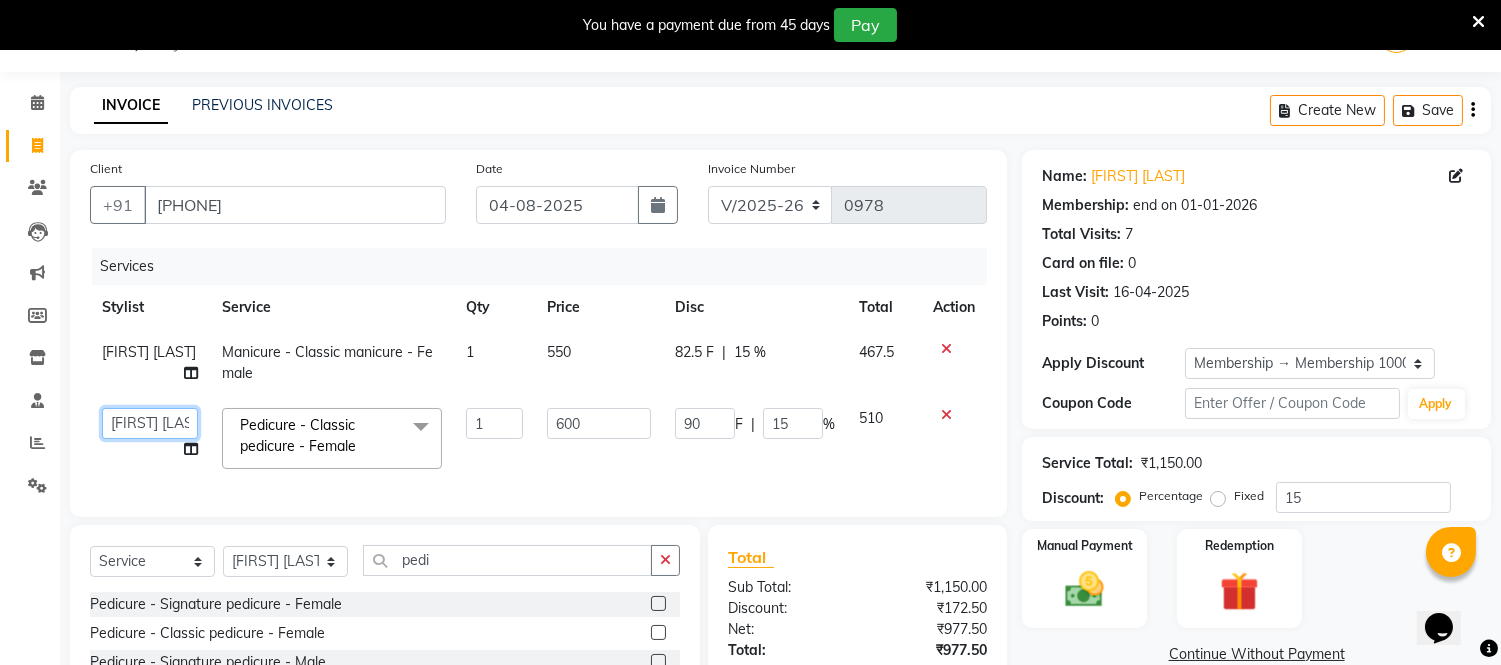click on "[FIRST] [LAST]   [FIRST] [LAST]   [FIRST]    [FIRST]    [FIRST] [LAST]   [FIRST] [LAST]   Training Department" 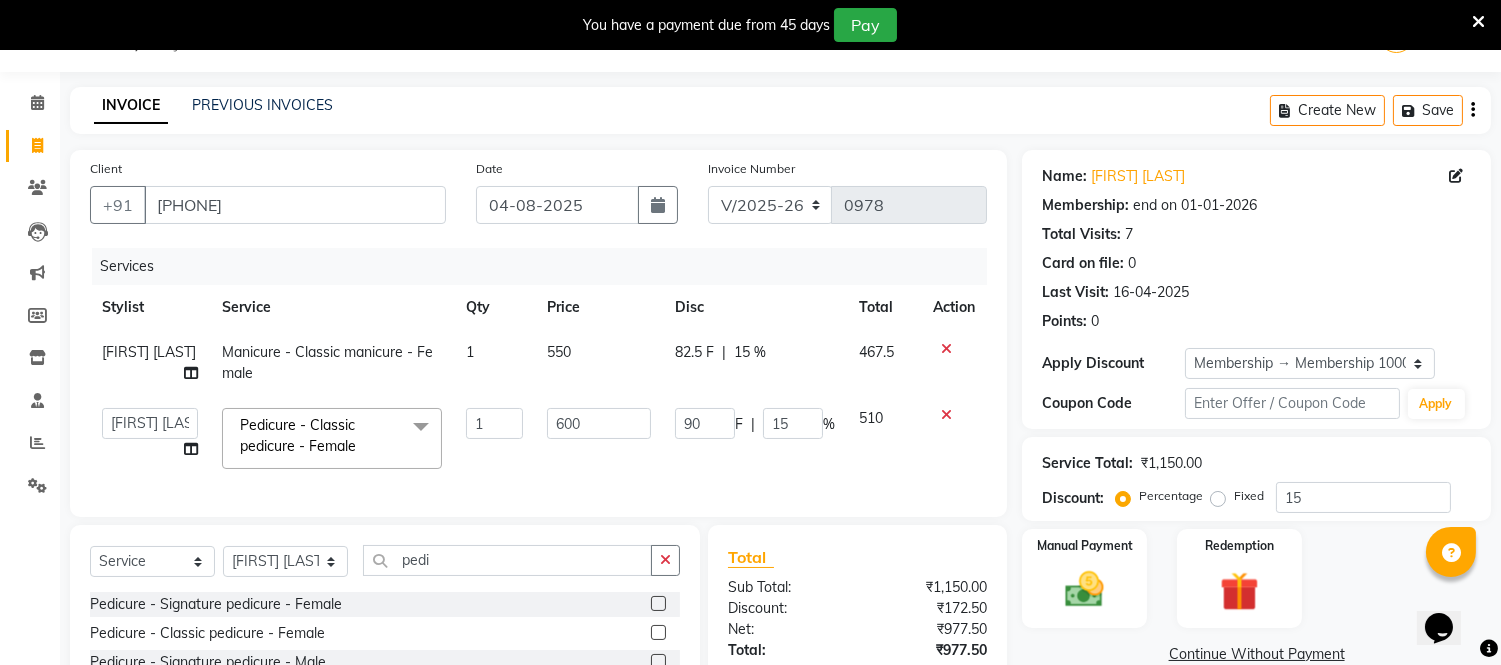 select on "60018" 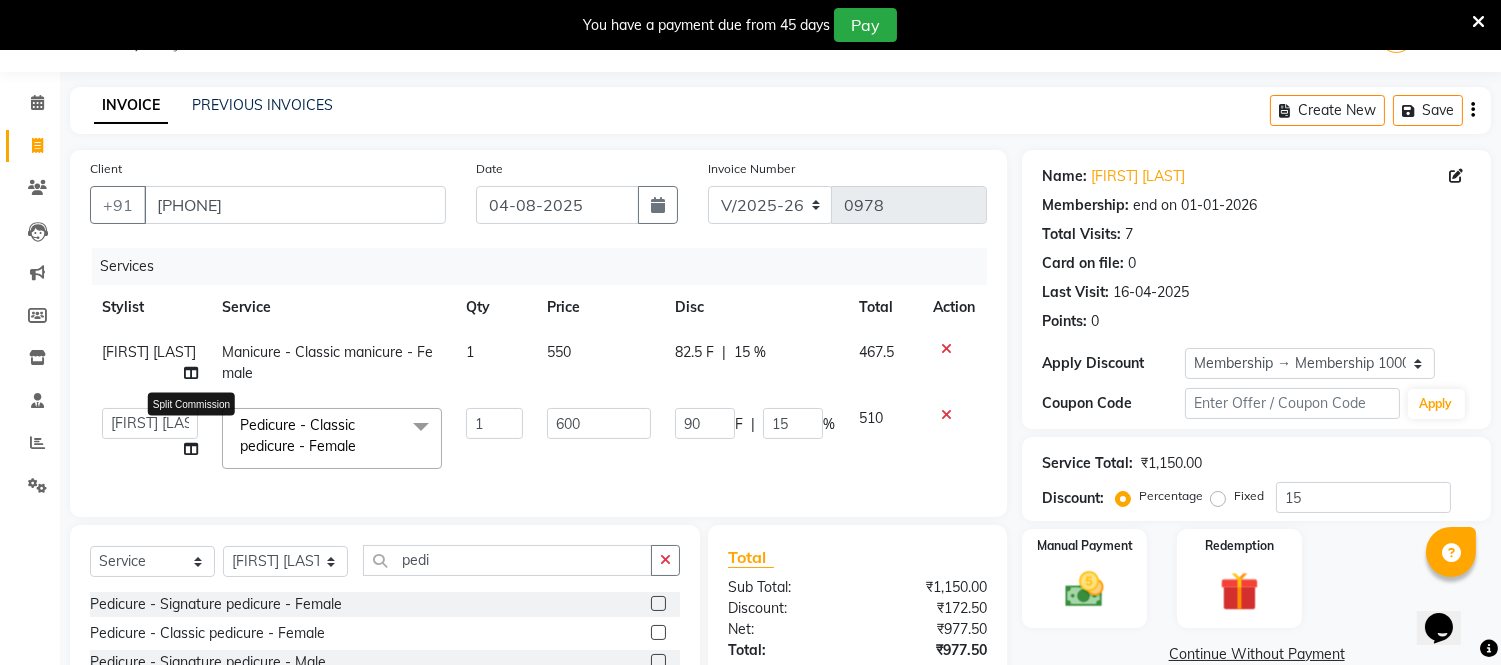 click 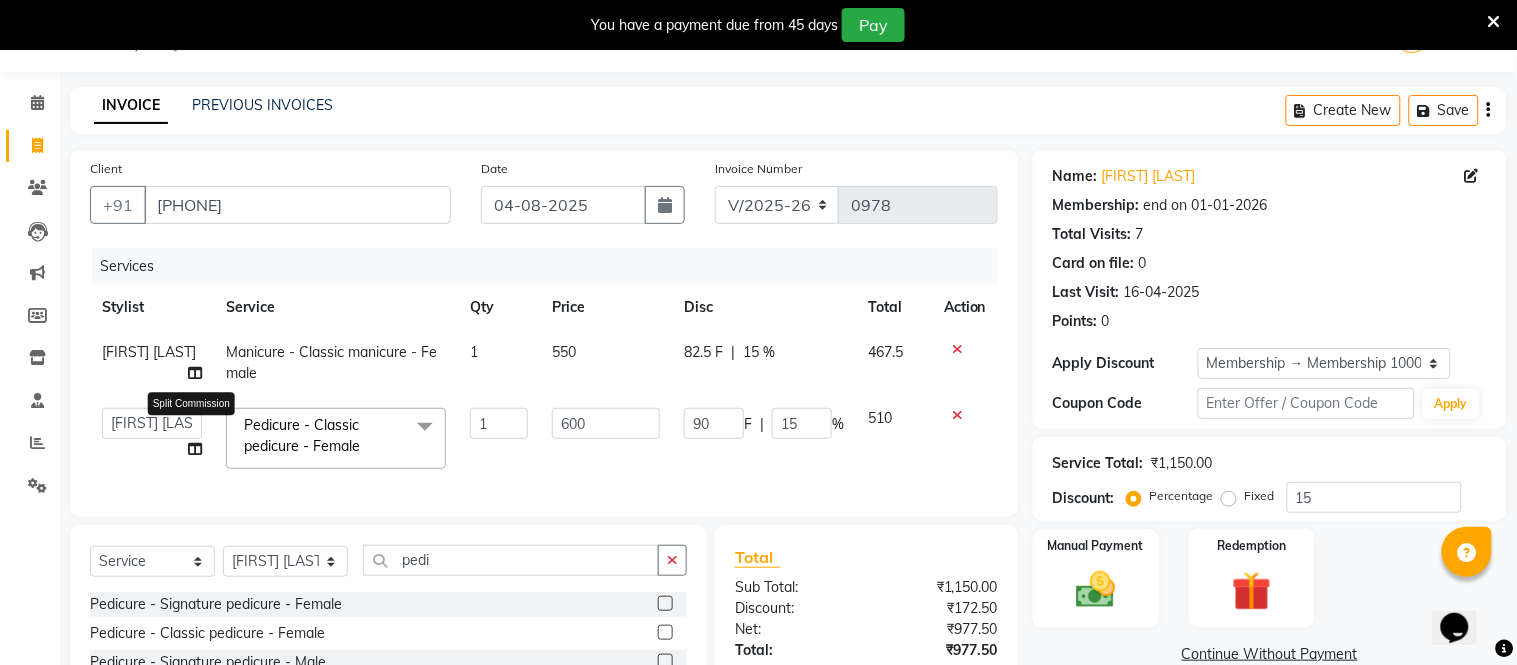 select on "60018" 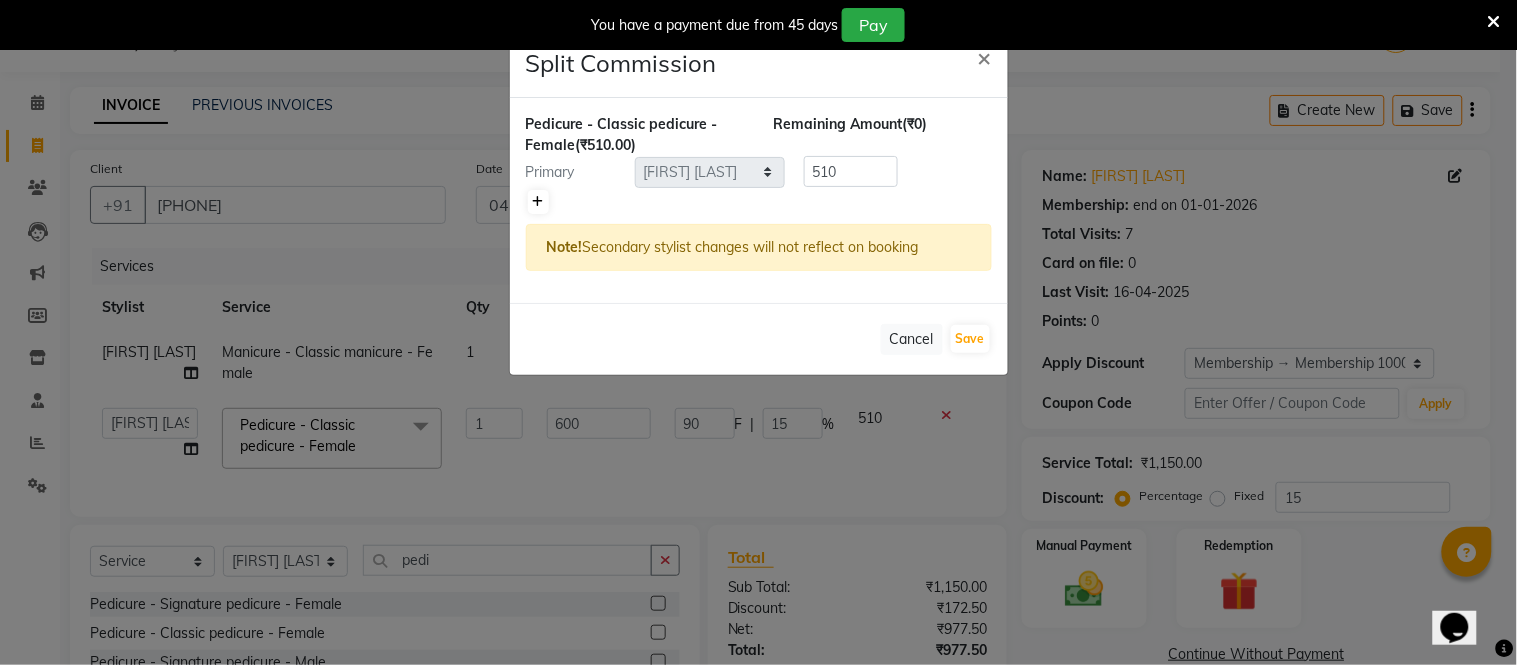 click 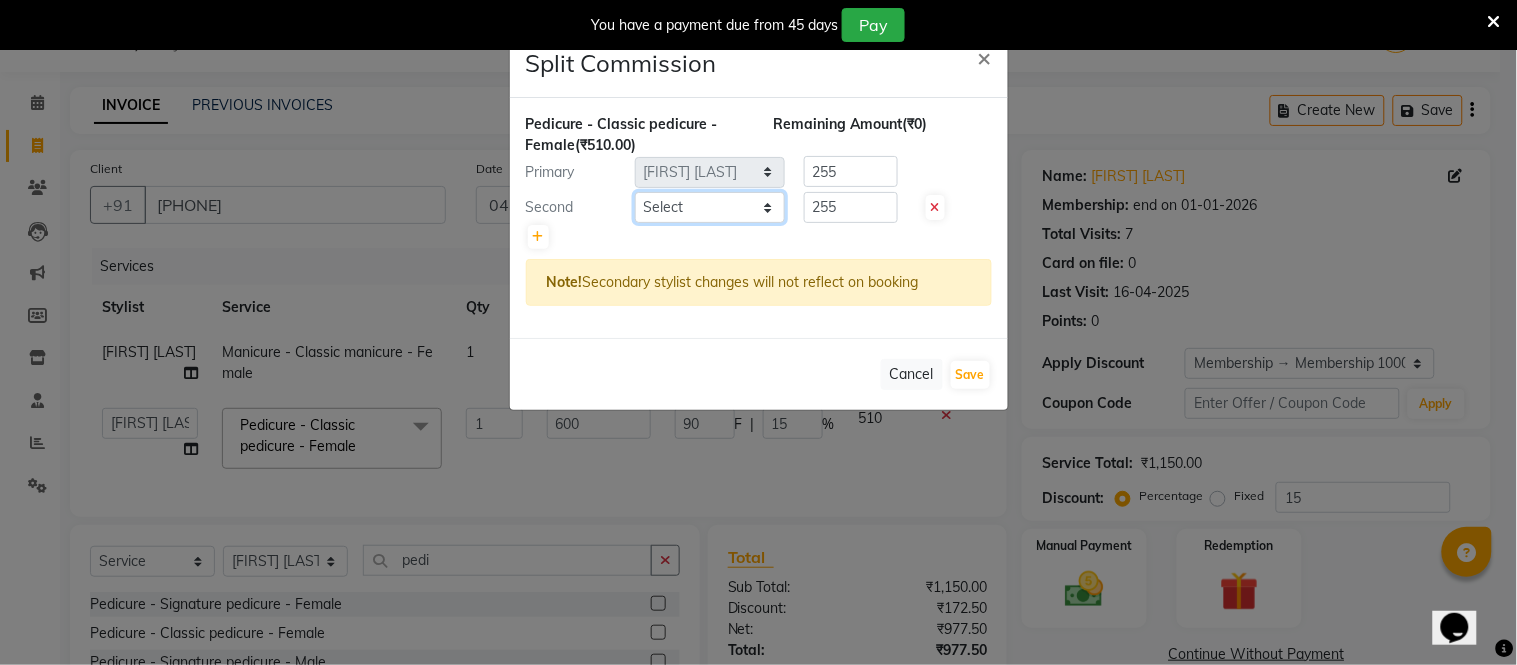 click on "Select  Anuja   Chetan Ambekar   Mayur   omkar    Pallavi Wali   Rakhi Mandal    Shanti Palkonda   Training Department" 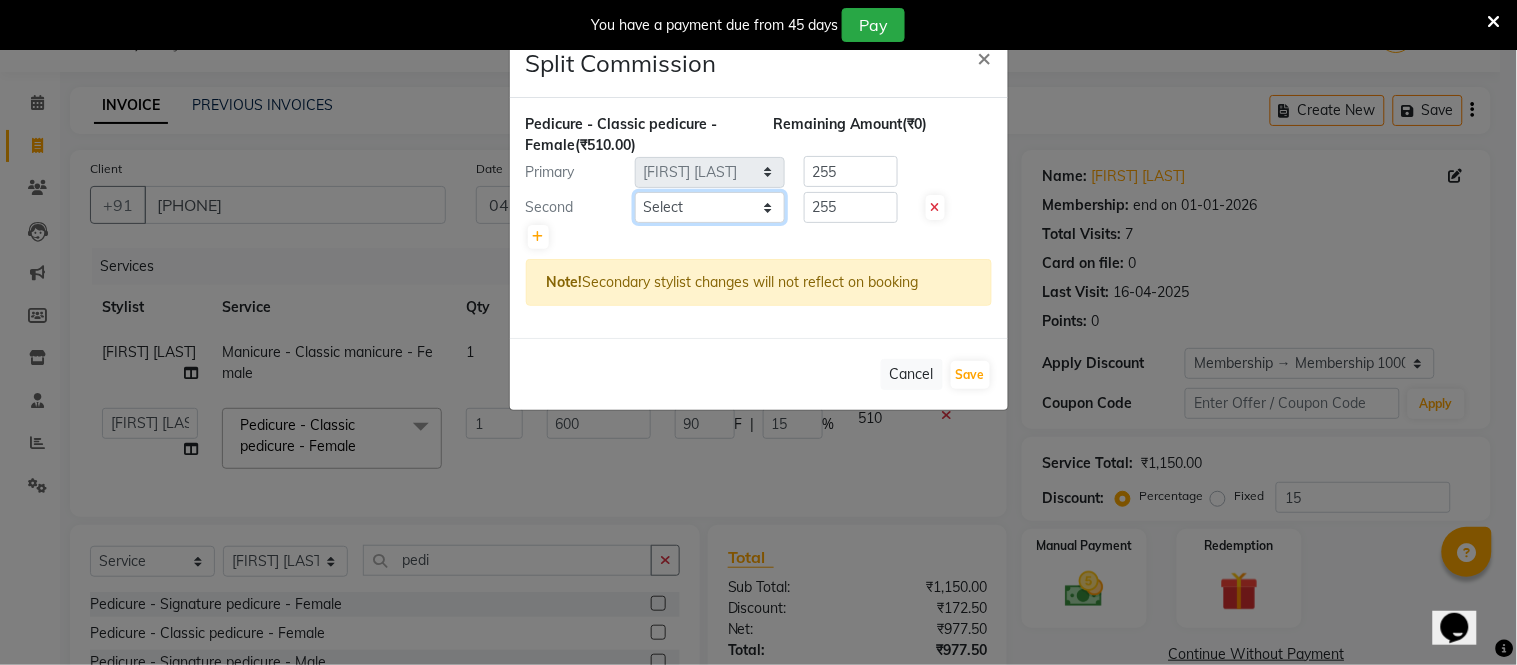 select on "84511" 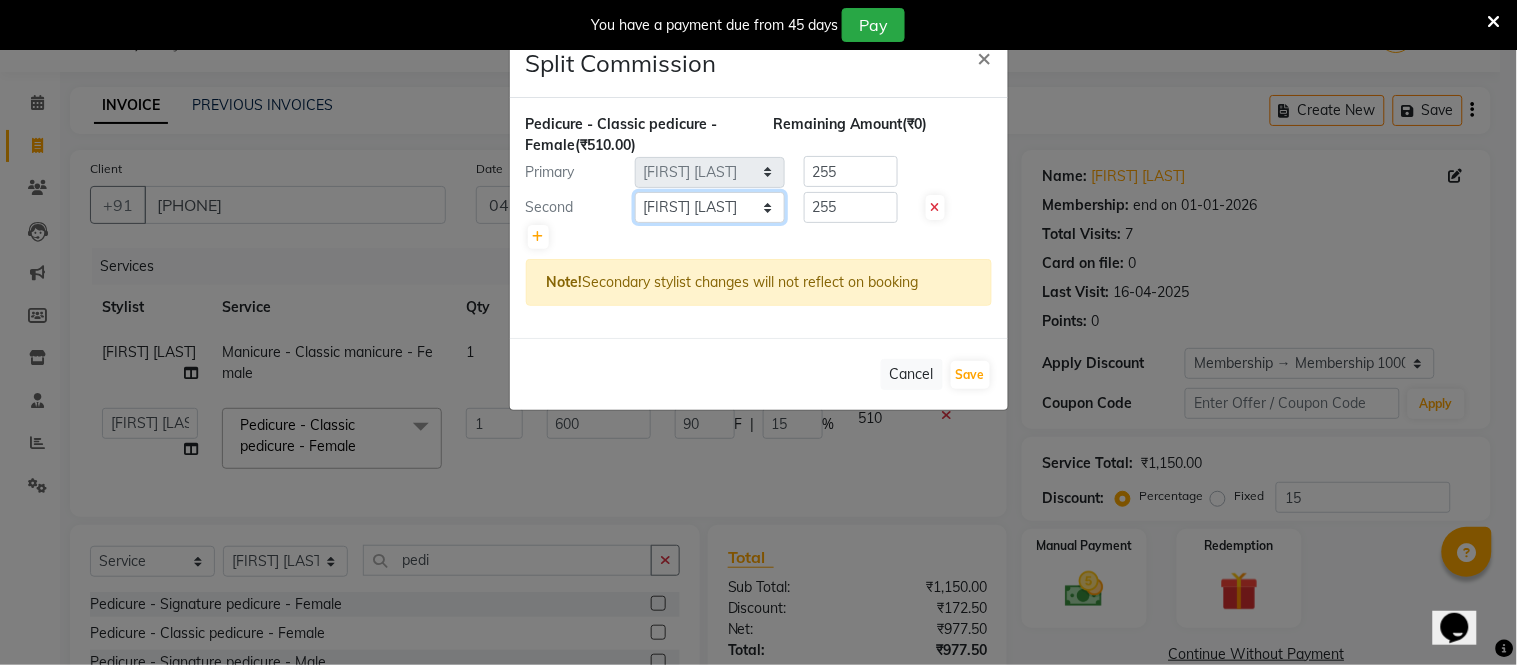 click on "Select  Anuja   Chetan Ambekar   Mayur   omkar    Pallavi Wali   Rakhi Mandal    Shanti Palkonda   Training Department" 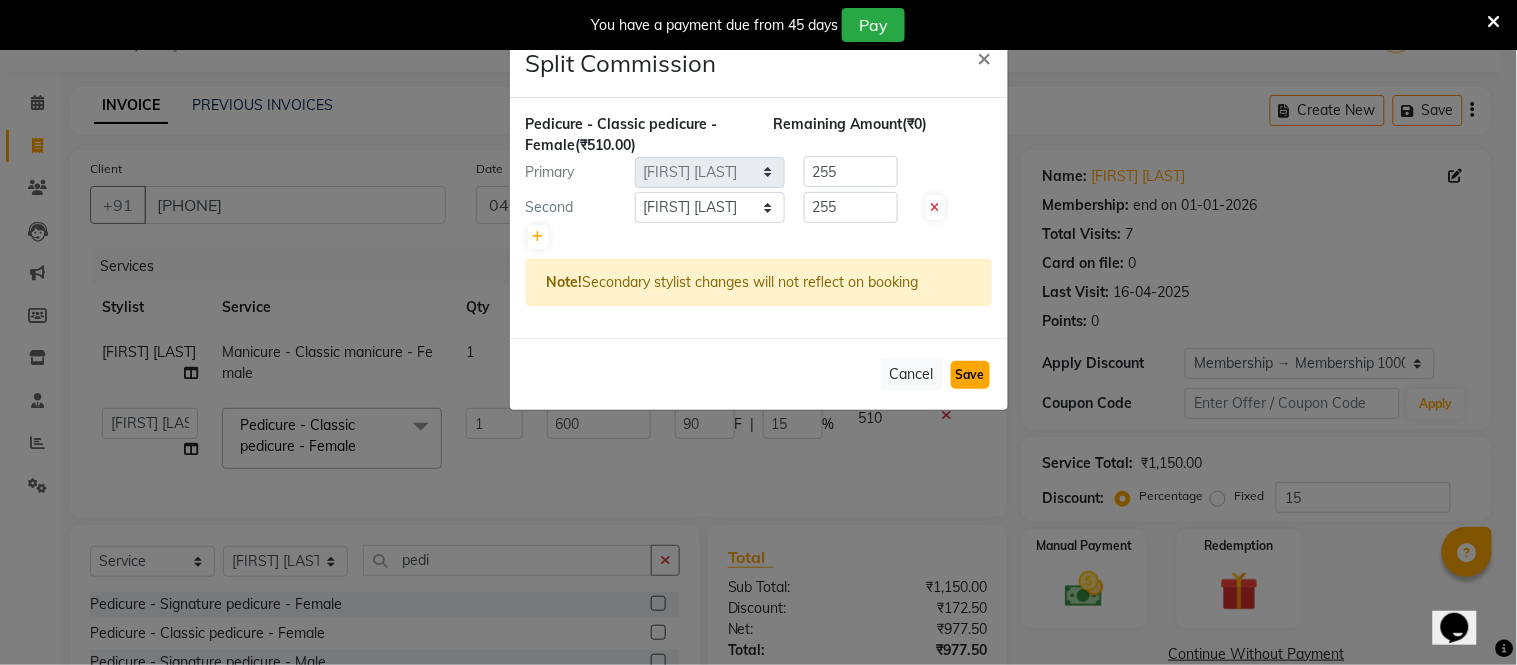 click on "Save" 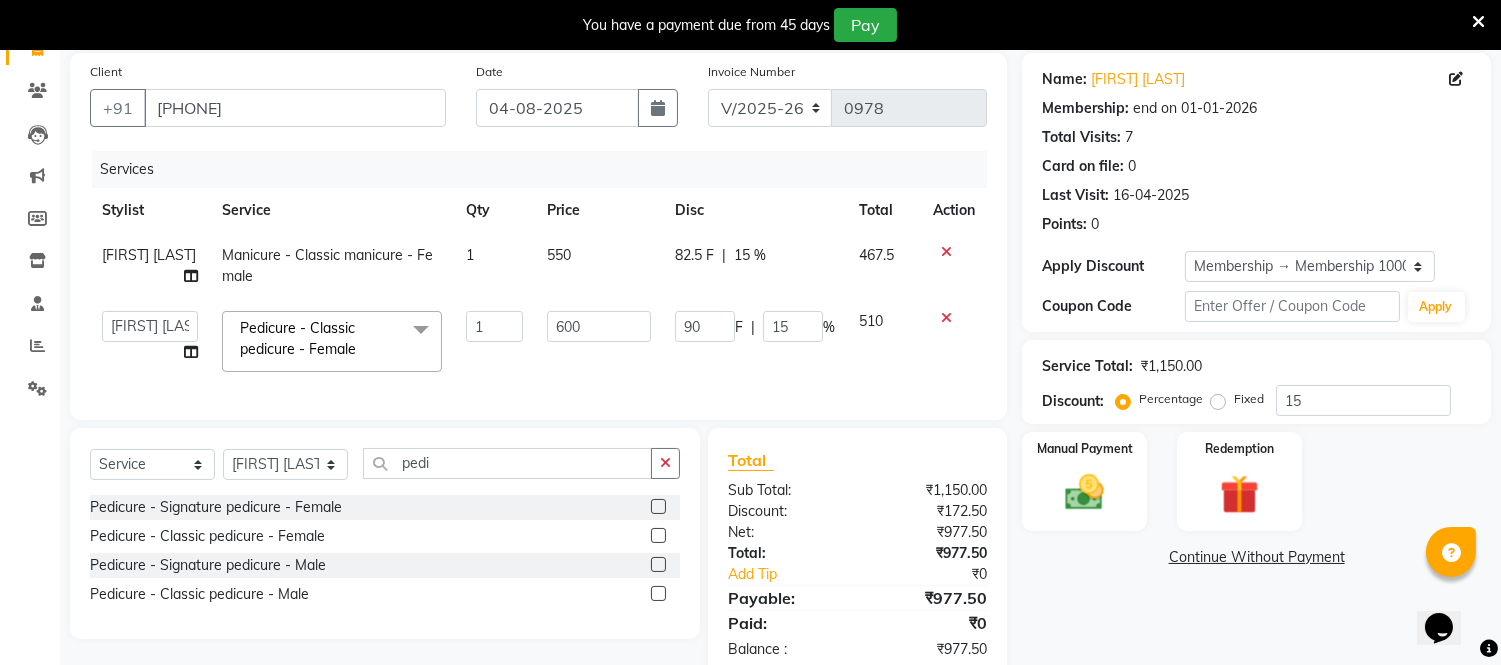 scroll, scrollTop: 97, scrollLeft: 0, axis: vertical 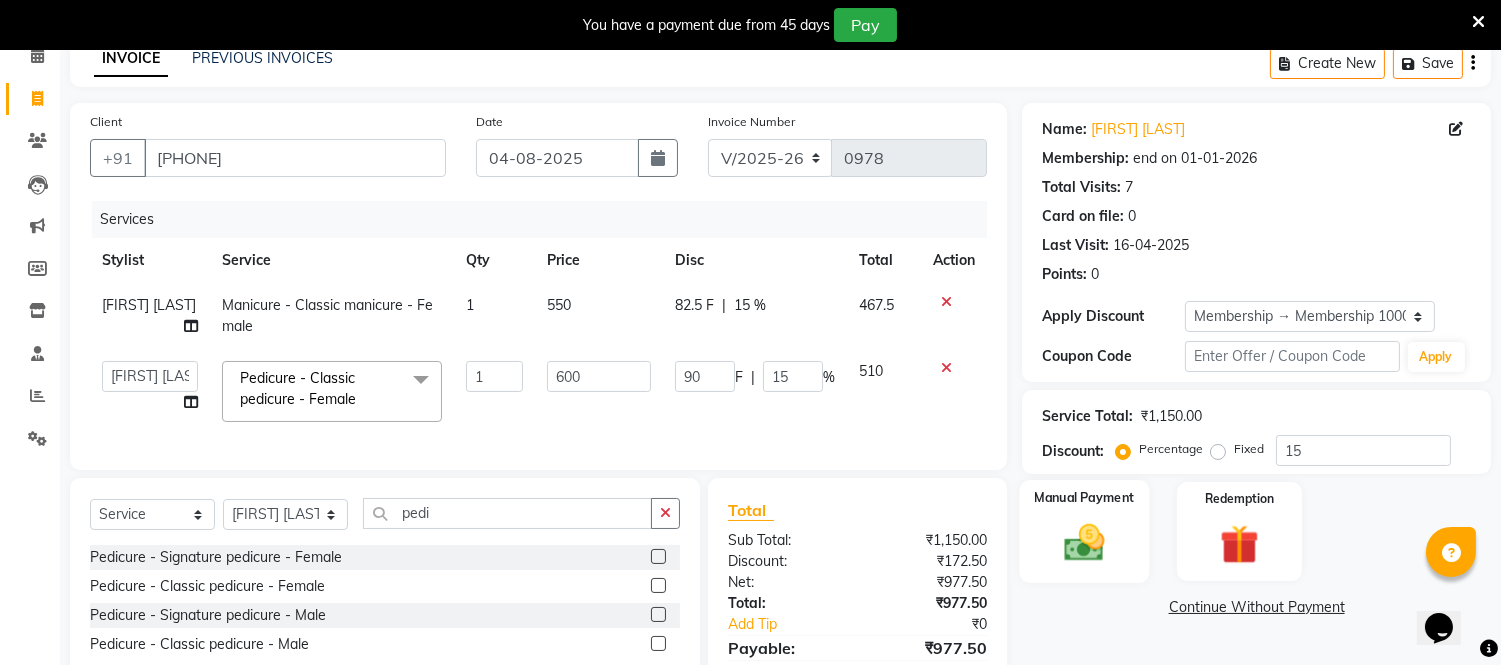 click 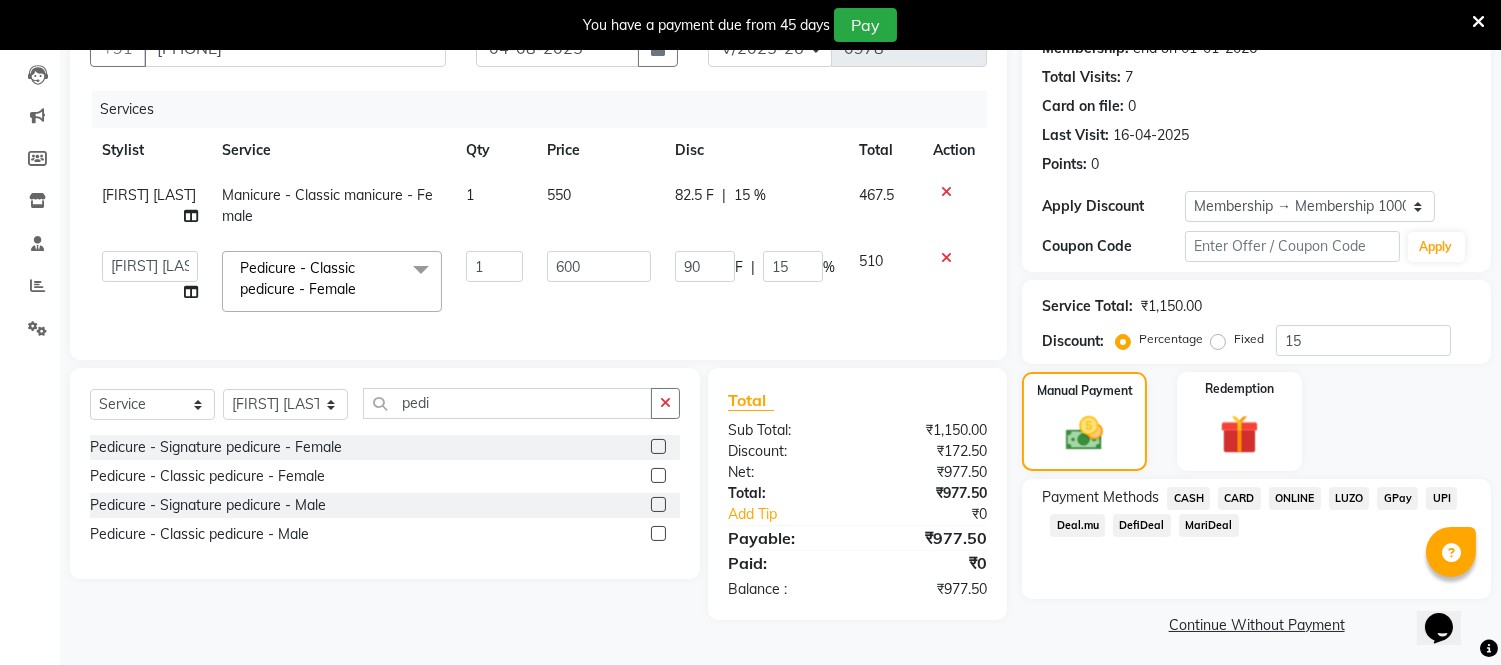 scroll, scrollTop: 211, scrollLeft: 0, axis: vertical 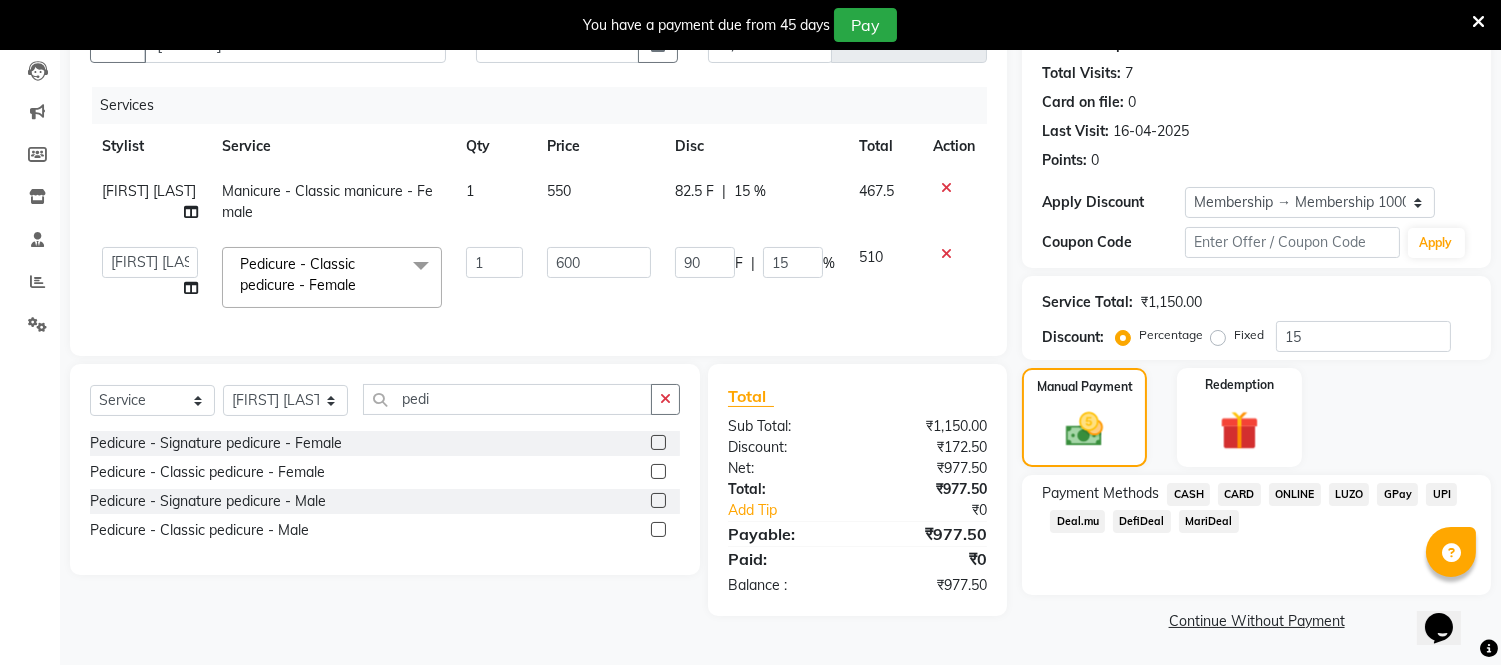 click on "ONLINE" 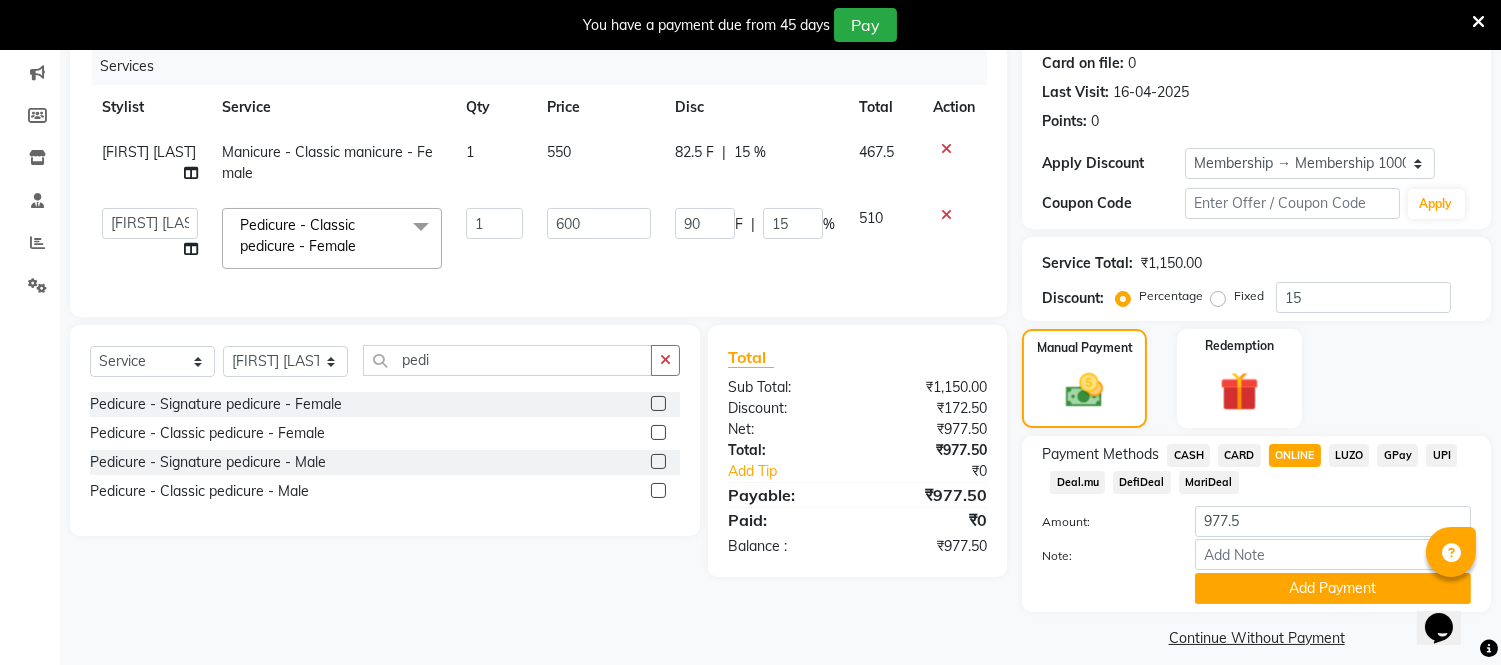 scroll, scrollTop: 267, scrollLeft: 0, axis: vertical 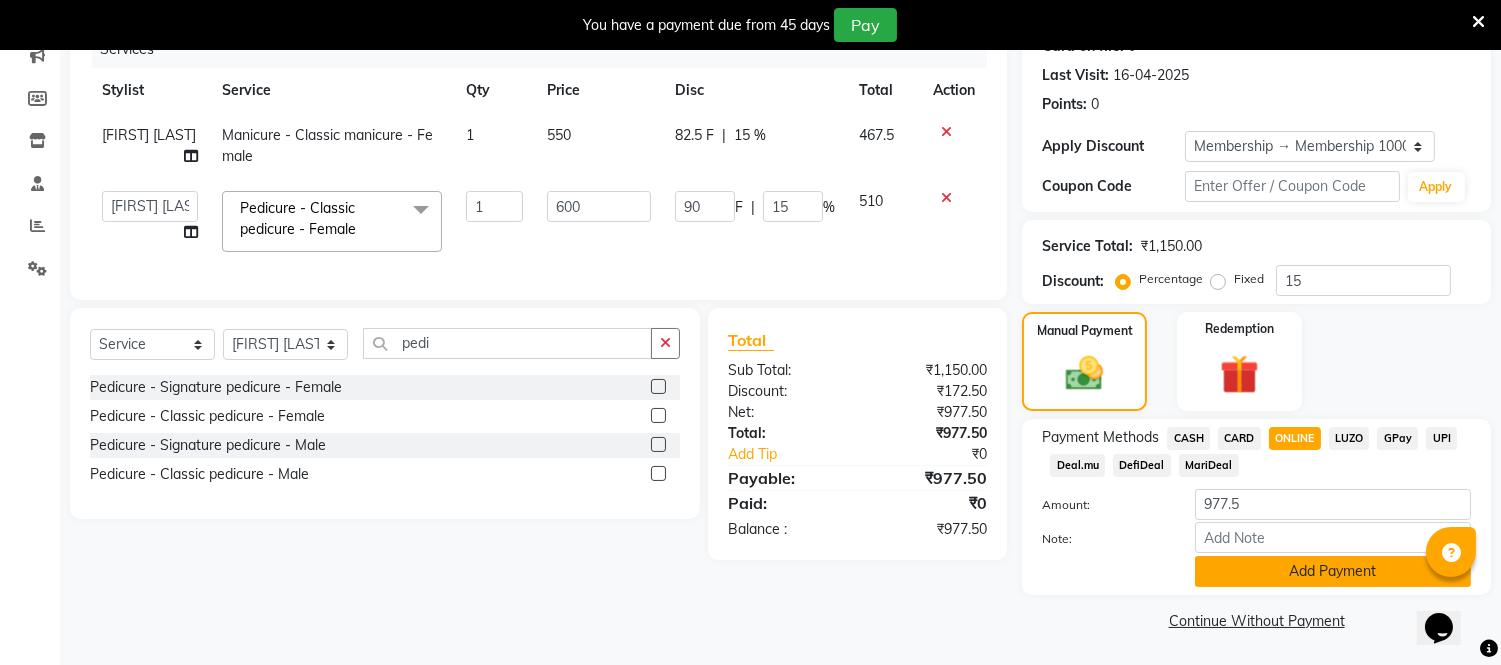 click on "Add Payment" 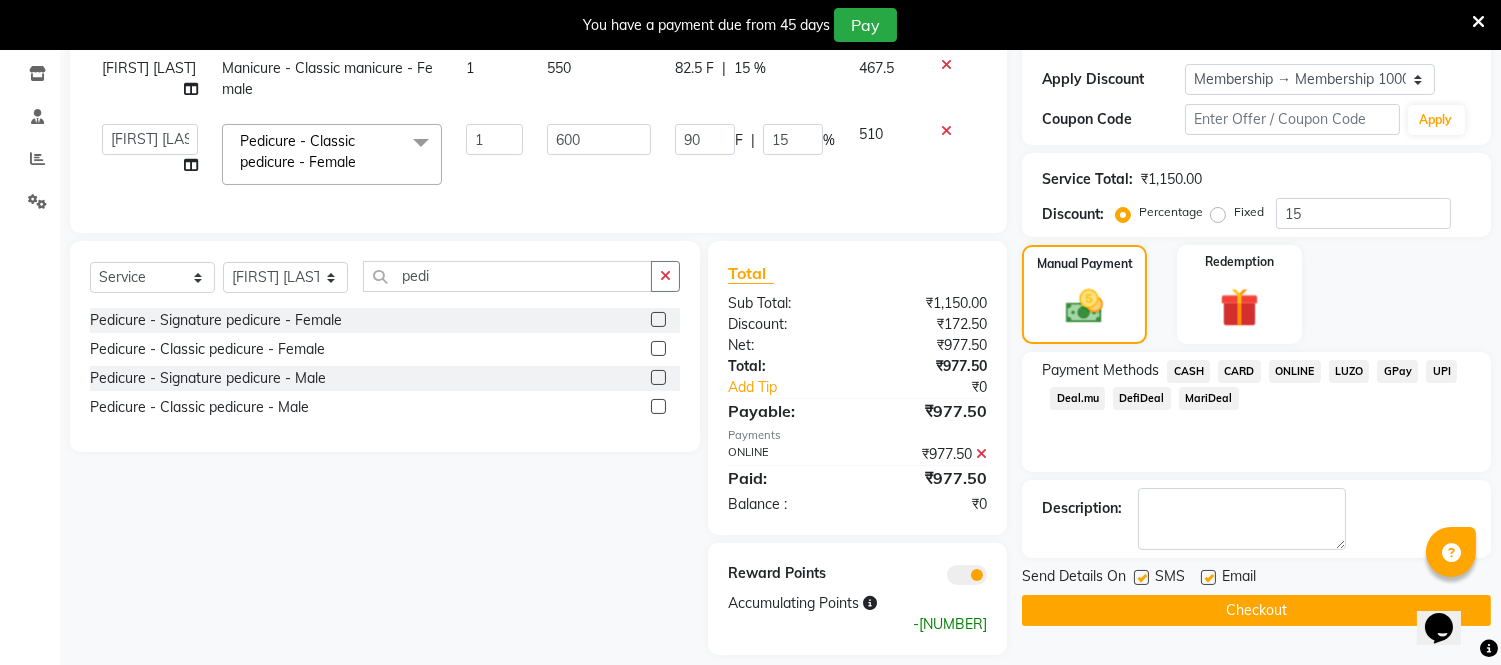 scroll, scrollTop: 370, scrollLeft: 0, axis: vertical 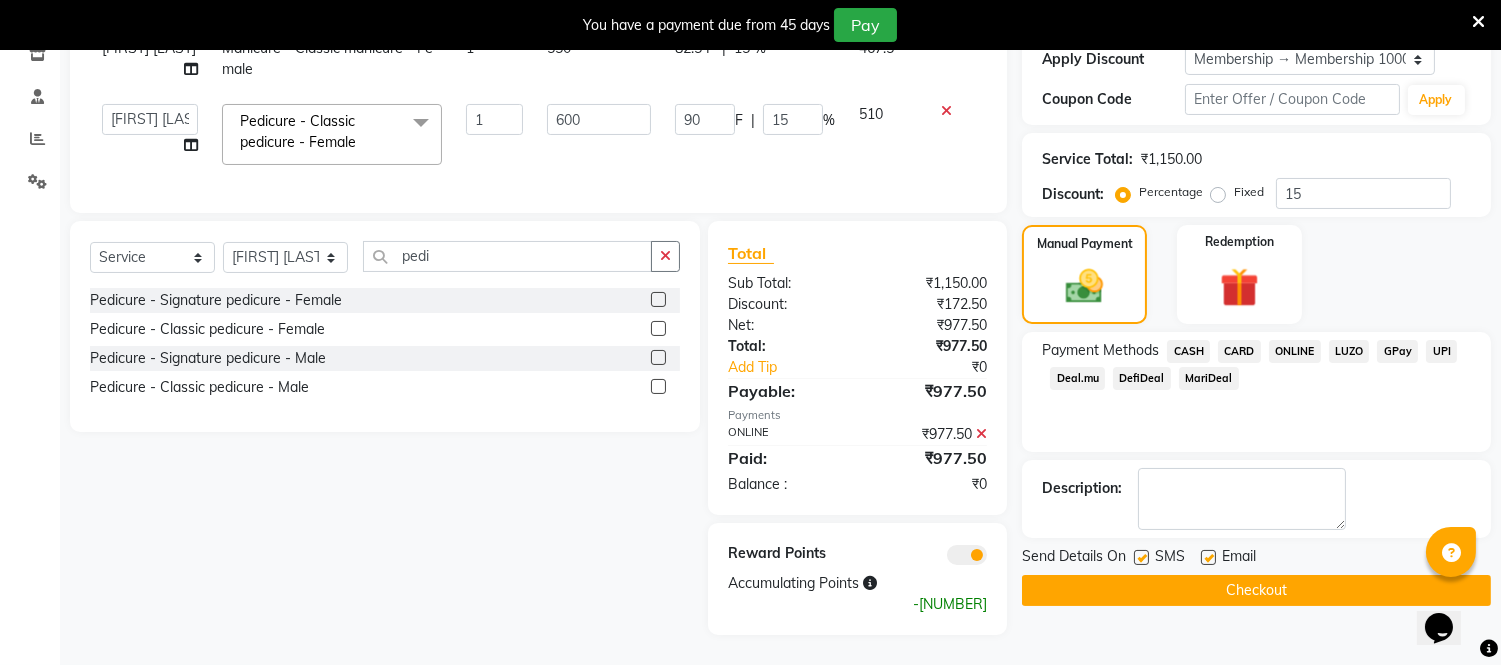 click 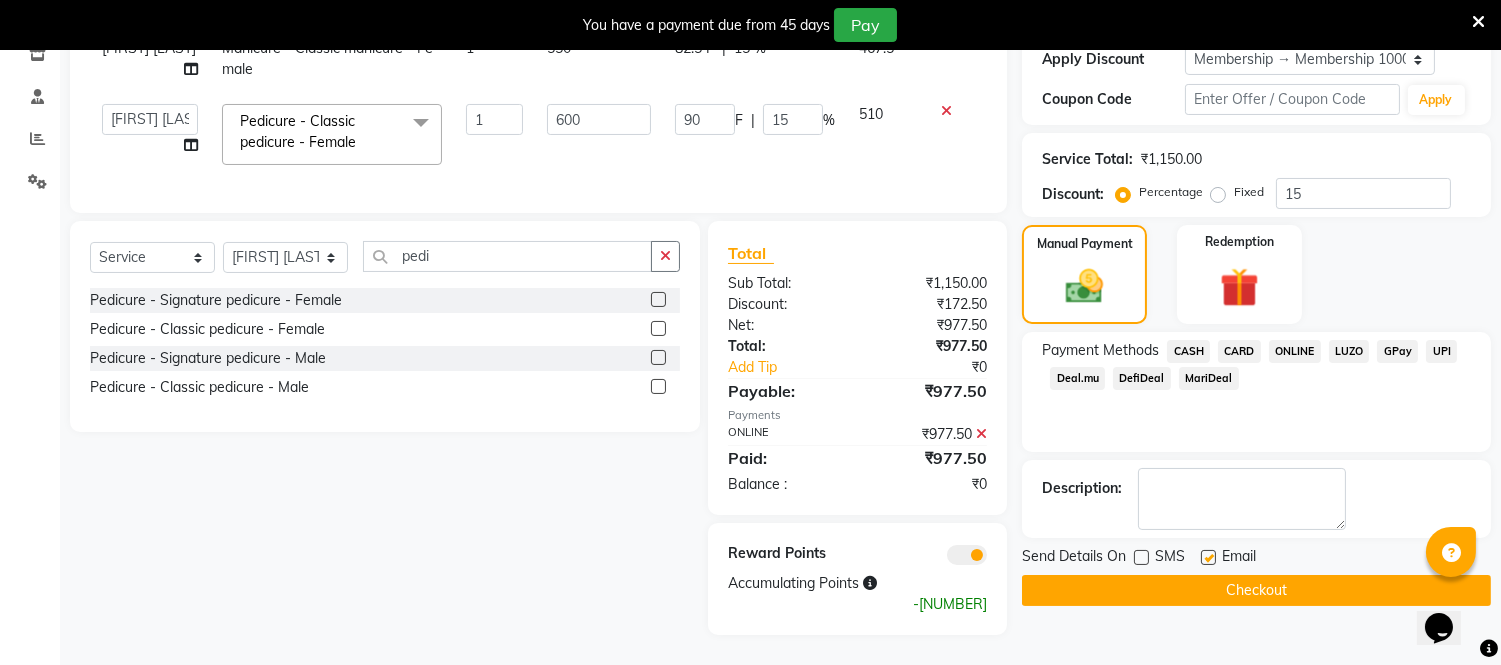 click 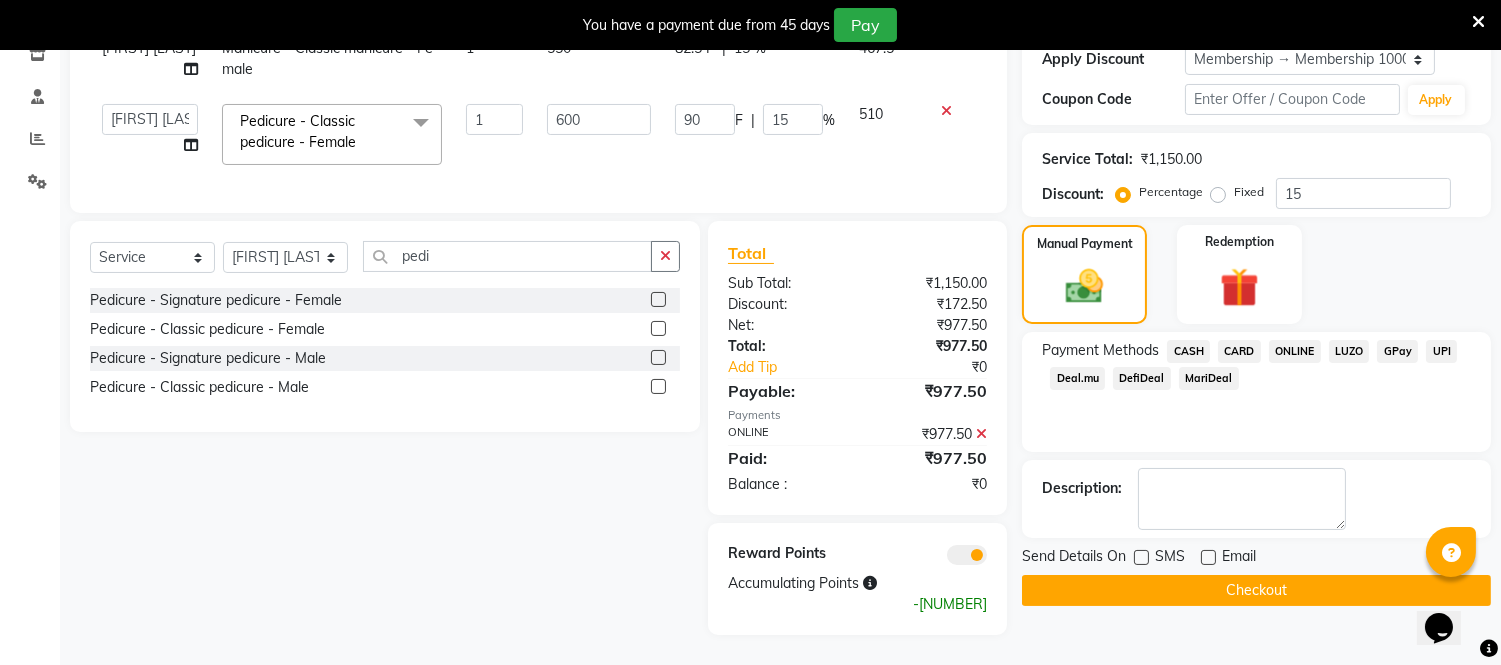 click on "Checkout" 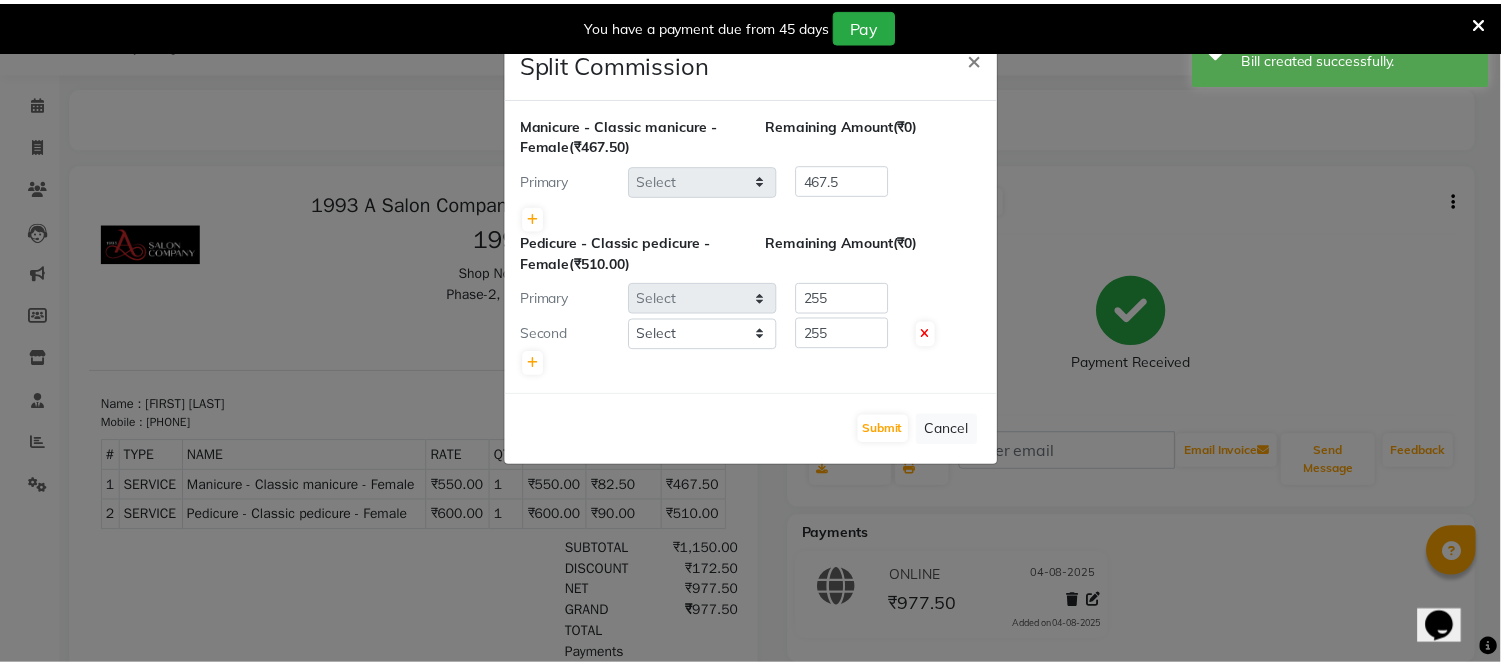 scroll, scrollTop: 0, scrollLeft: 0, axis: both 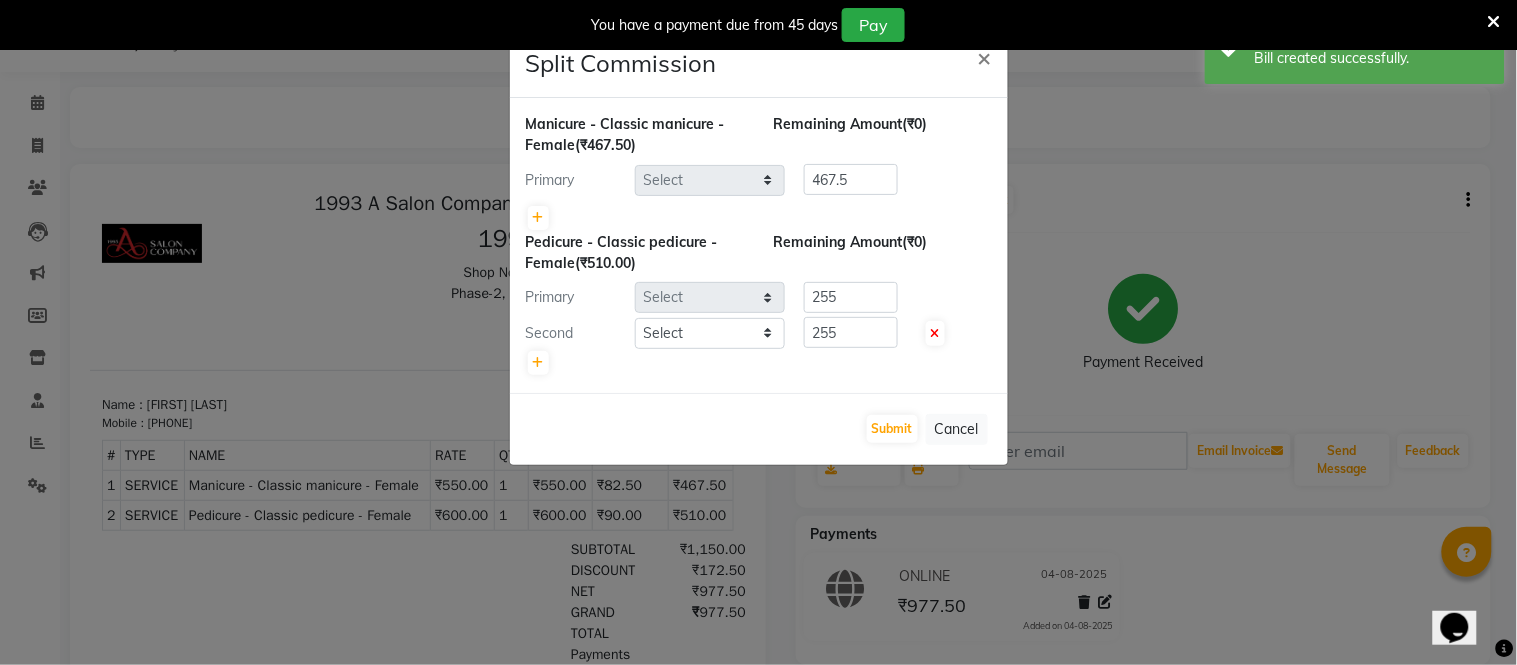 select on "84511" 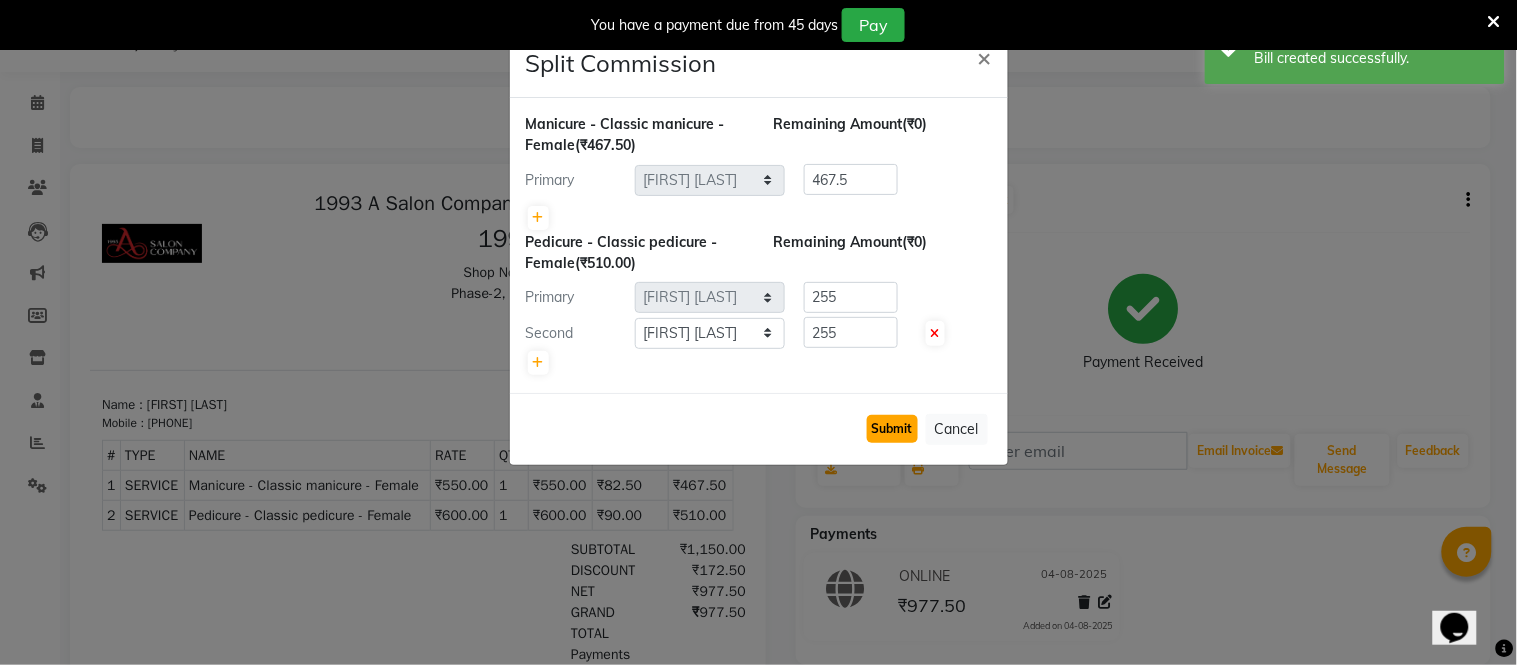click on "Submit" 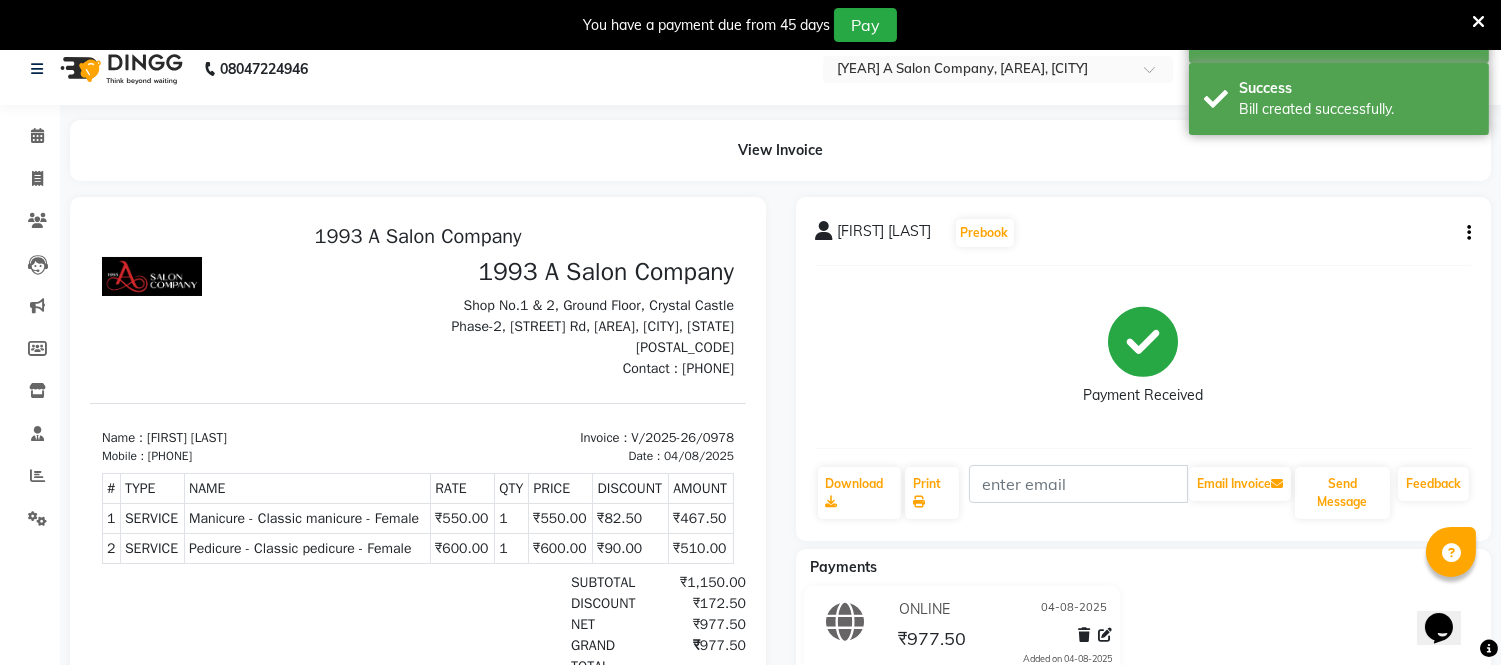scroll, scrollTop: 0, scrollLeft: 0, axis: both 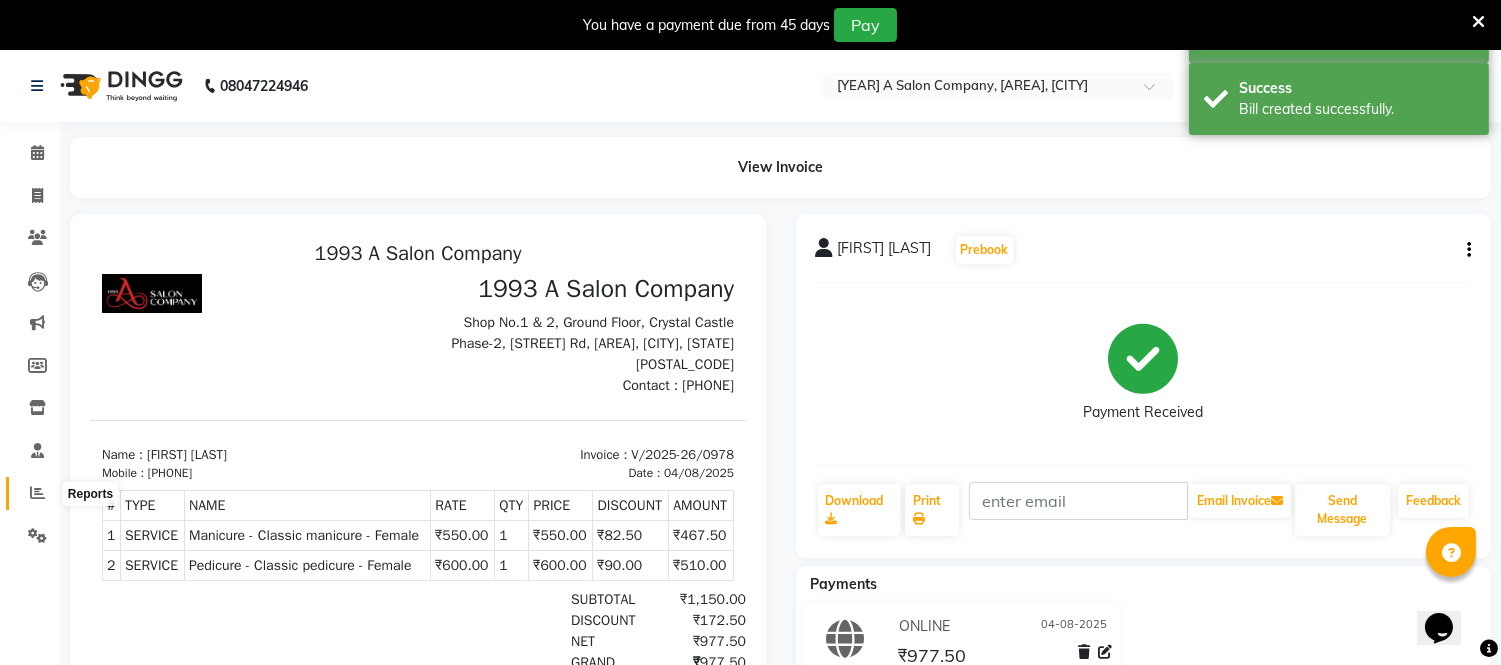 click 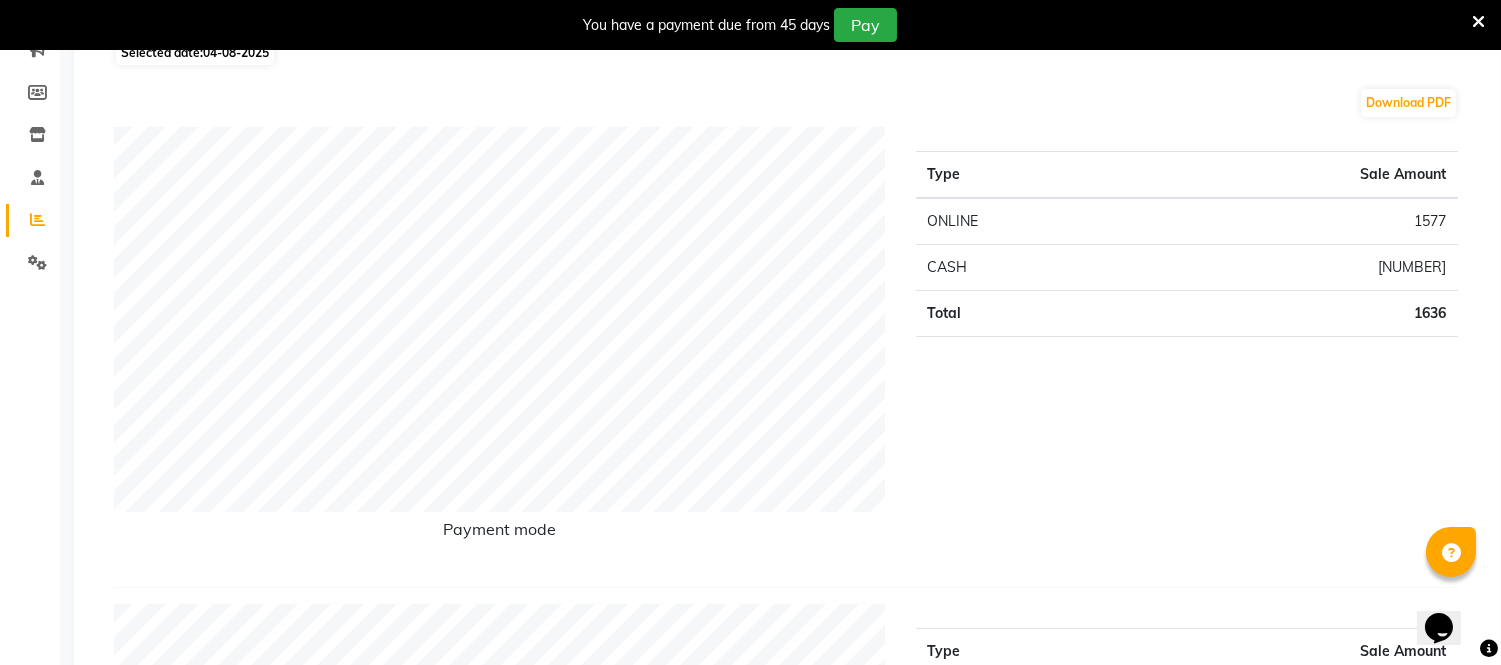 scroll, scrollTop: 0, scrollLeft: 0, axis: both 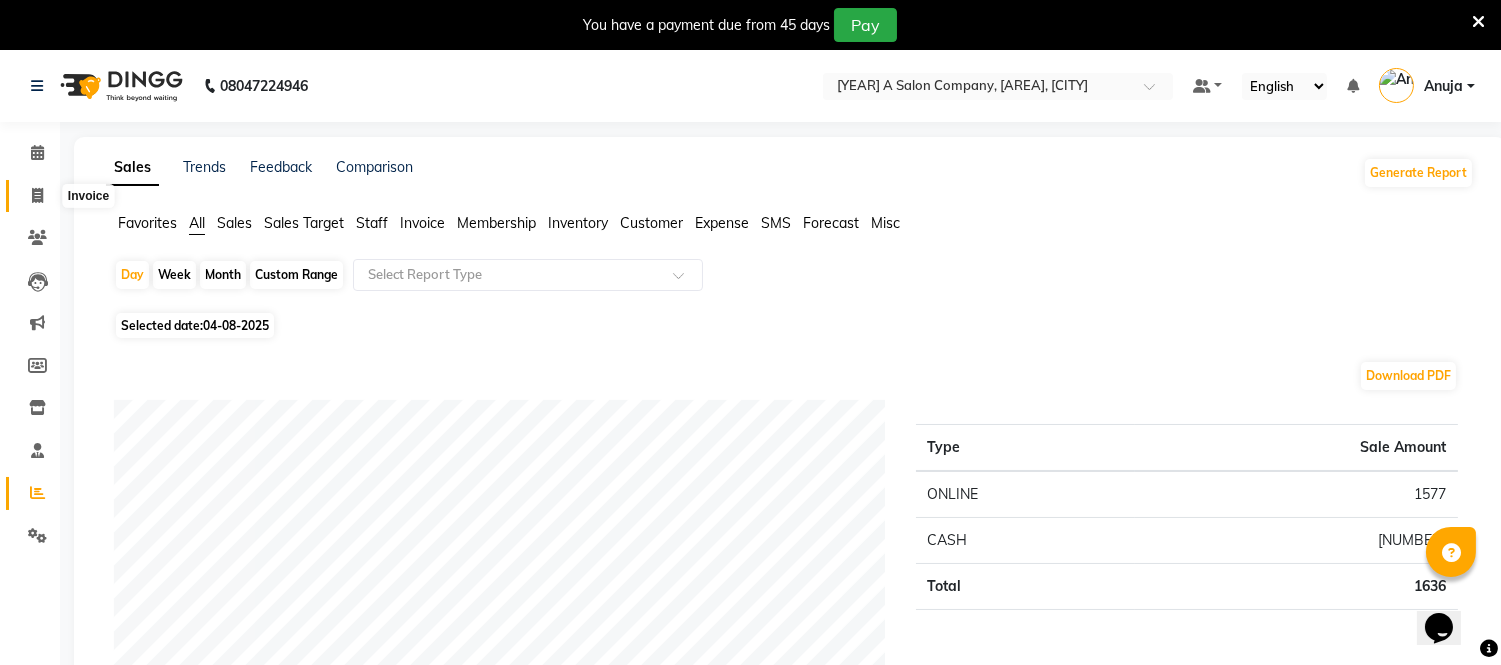 click 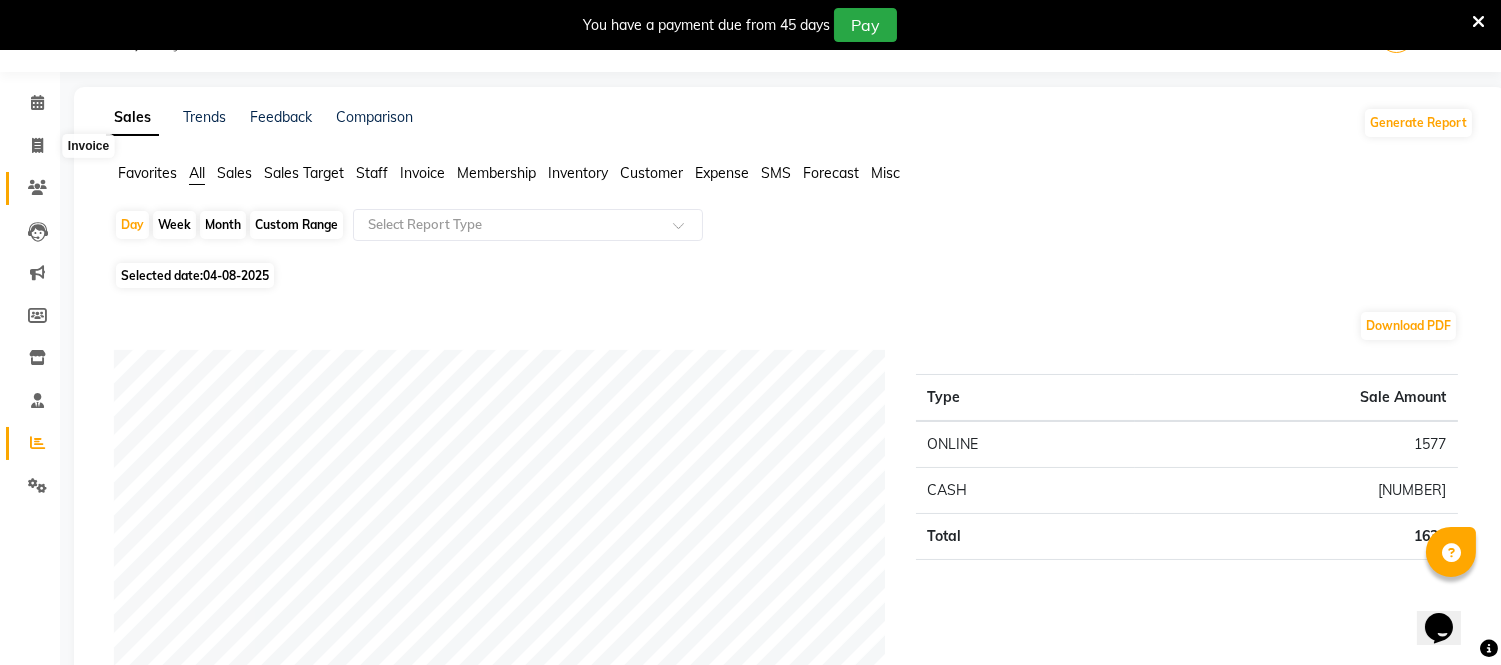 select on "4955" 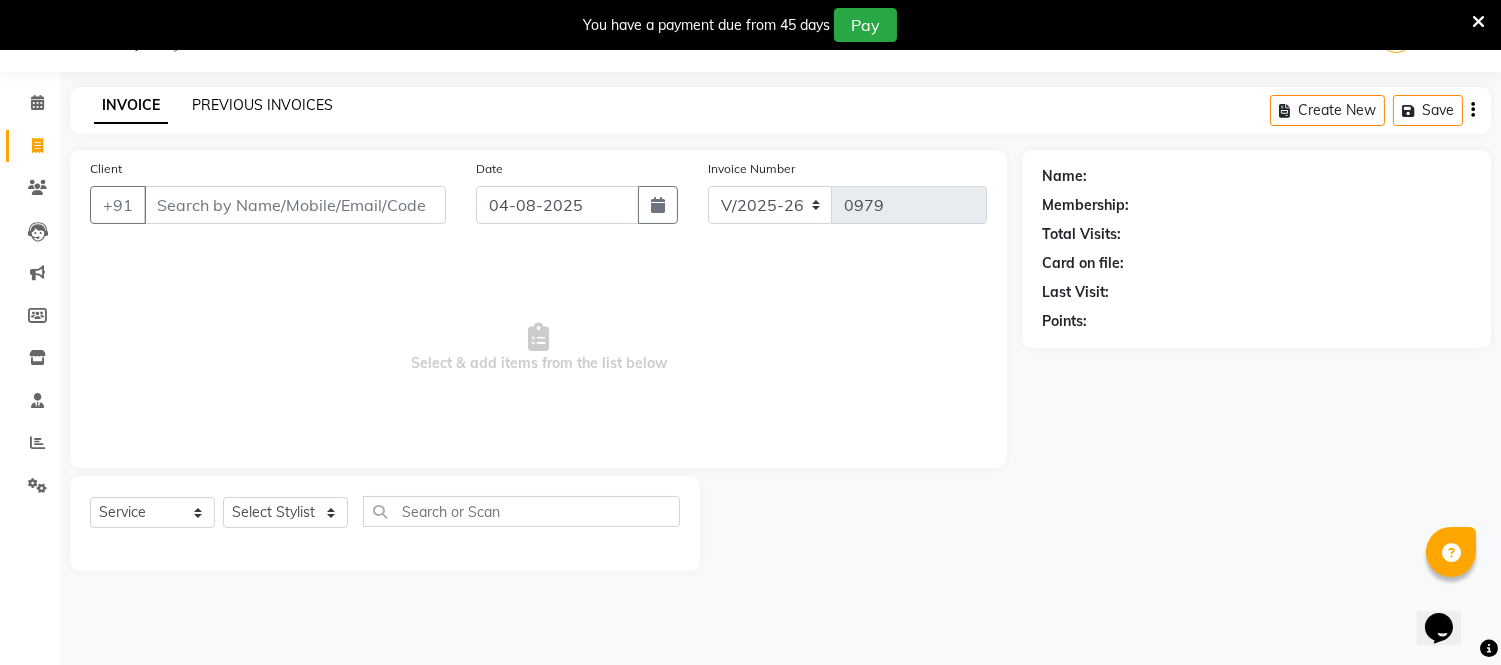 click on "PREVIOUS INVOICES" 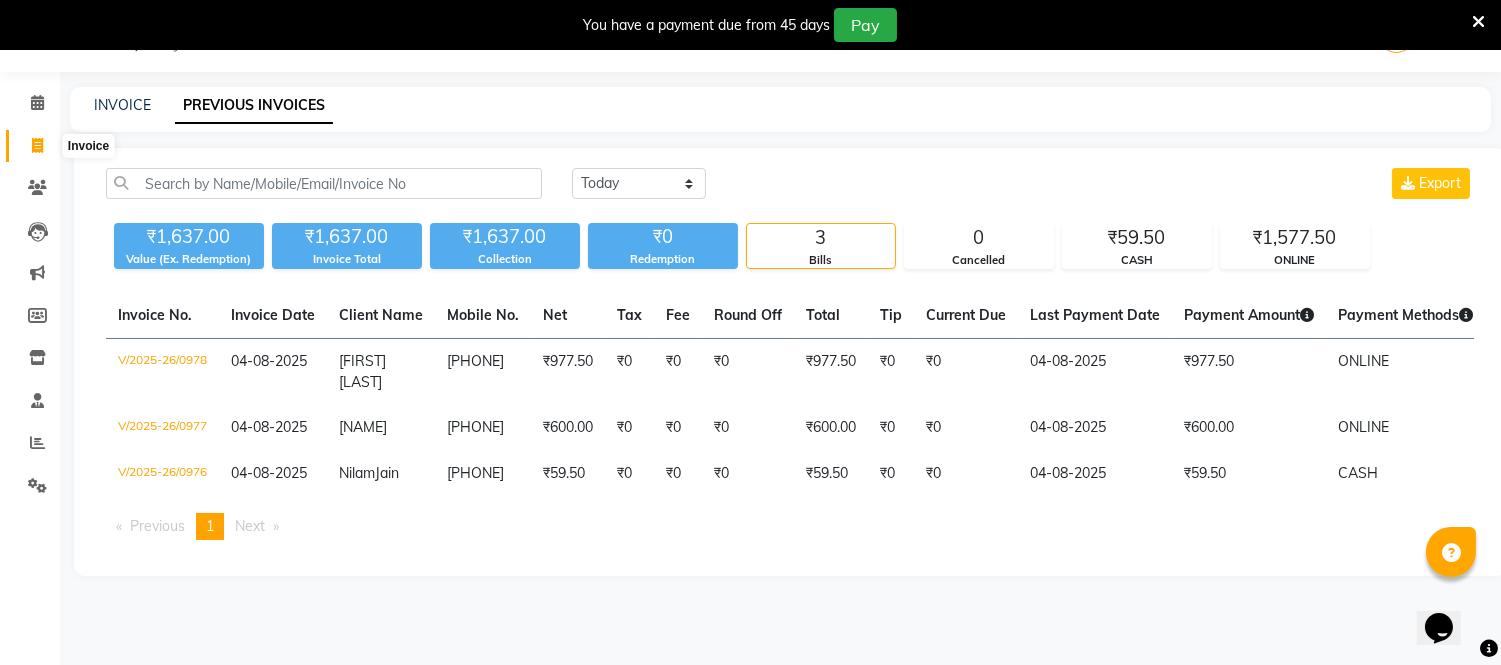 drag, startPoint x: 36, startPoint y: 144, endPoint x: 70, endPoint y: 160, distance: 37.576588 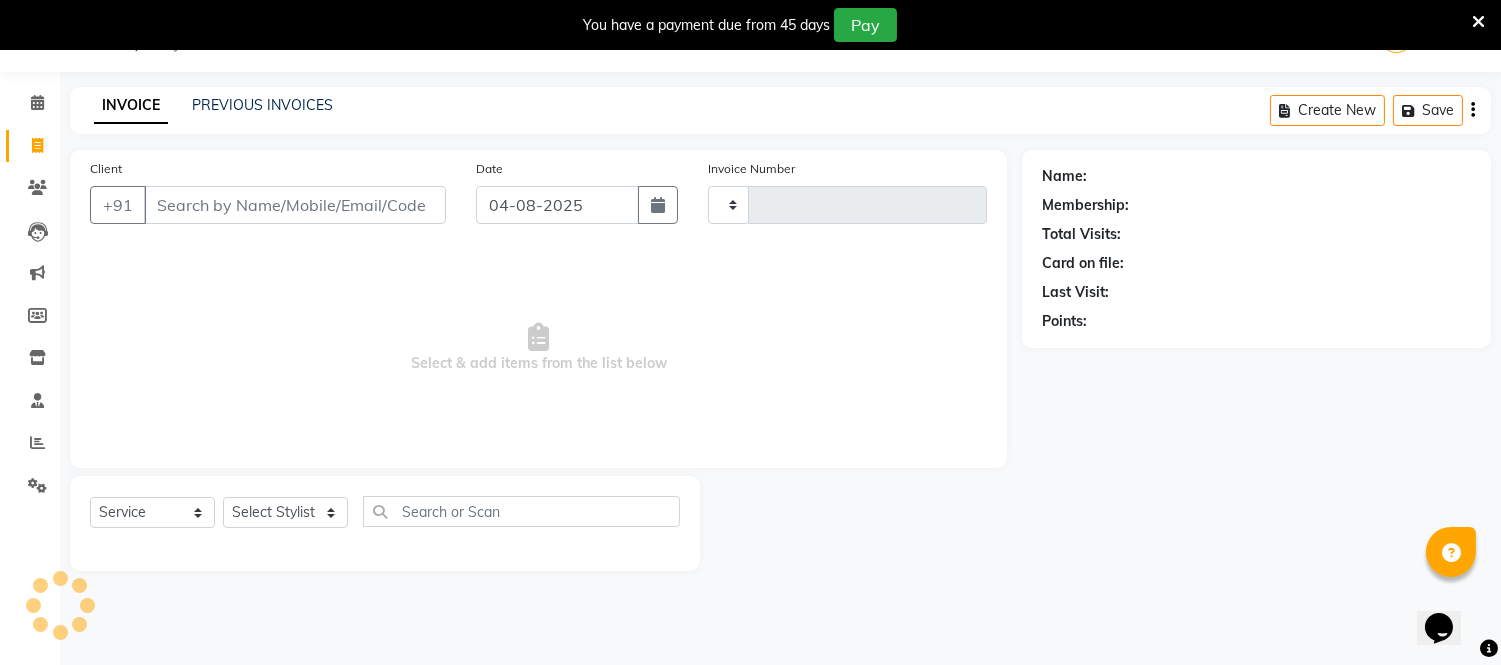 type on "0979" 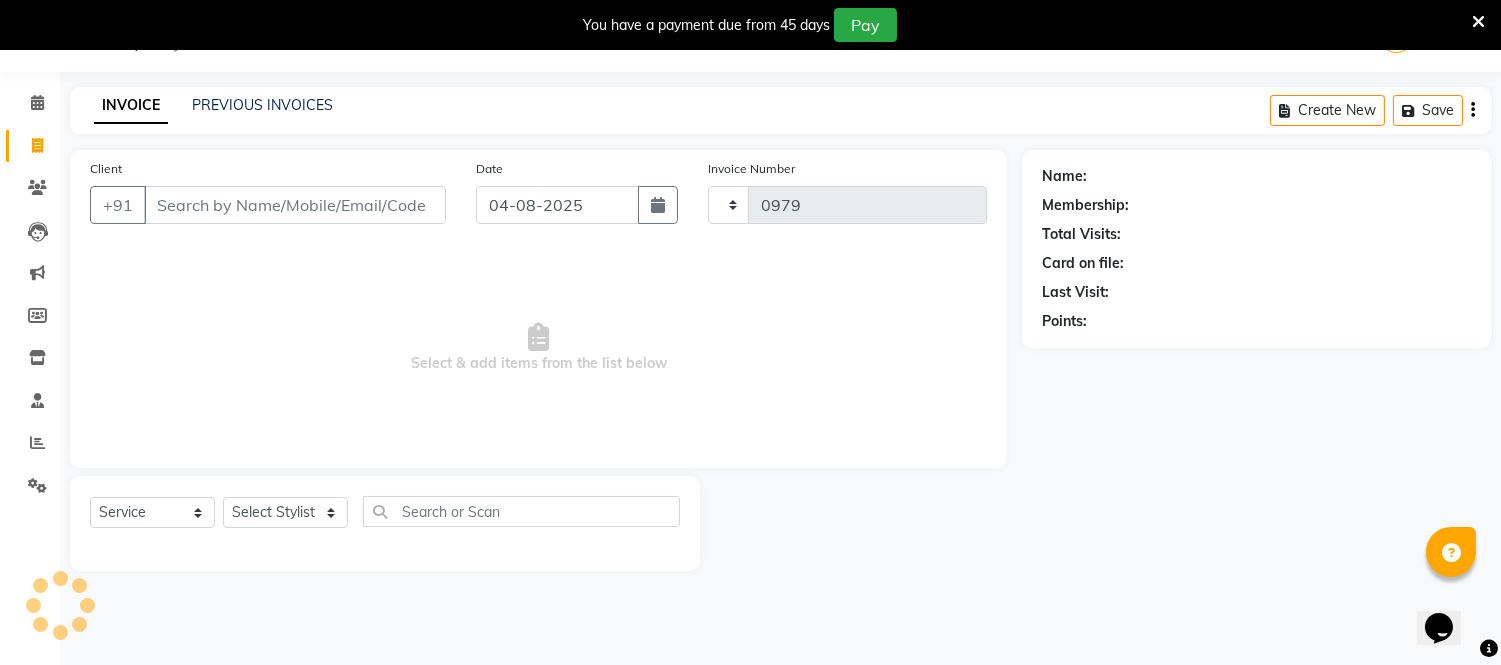 select on "4955" 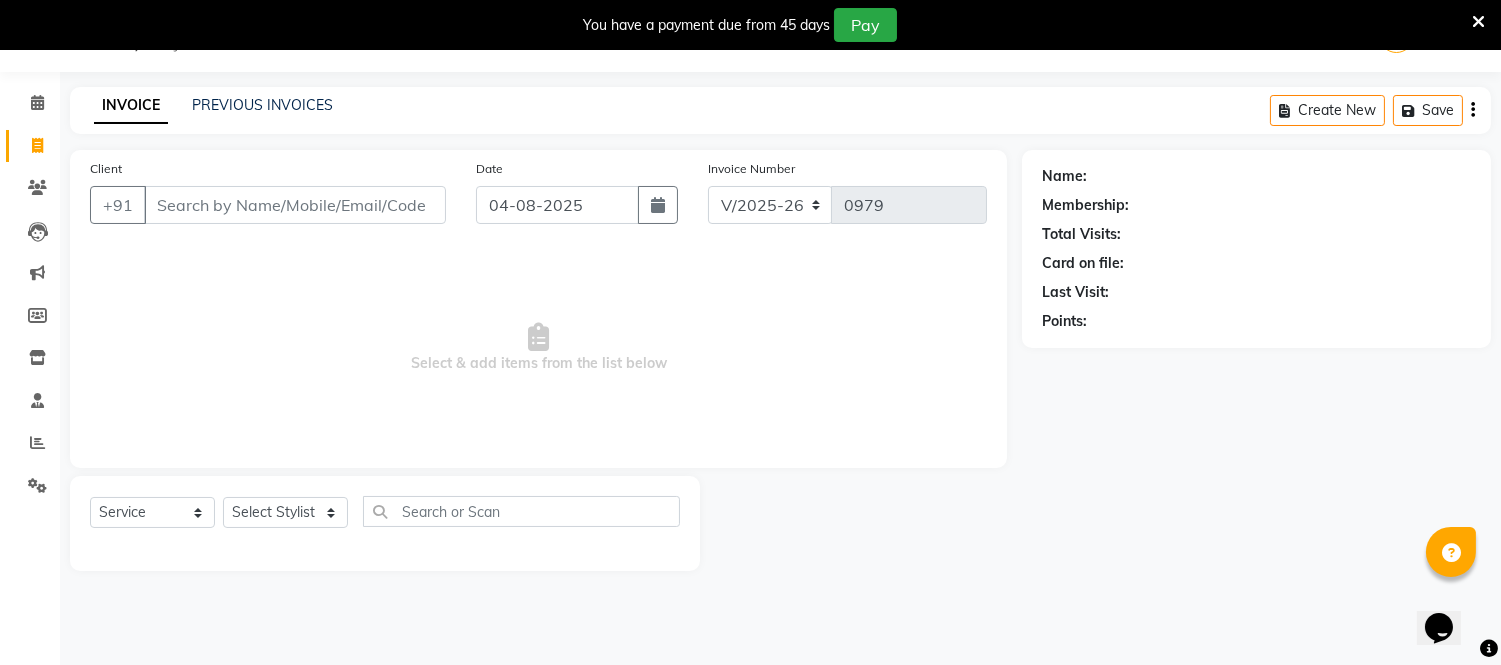 drag, startPoint x: 276, startPoint y: 187, endPoint x: 292, endPoint y: 204, distance: 23.345236 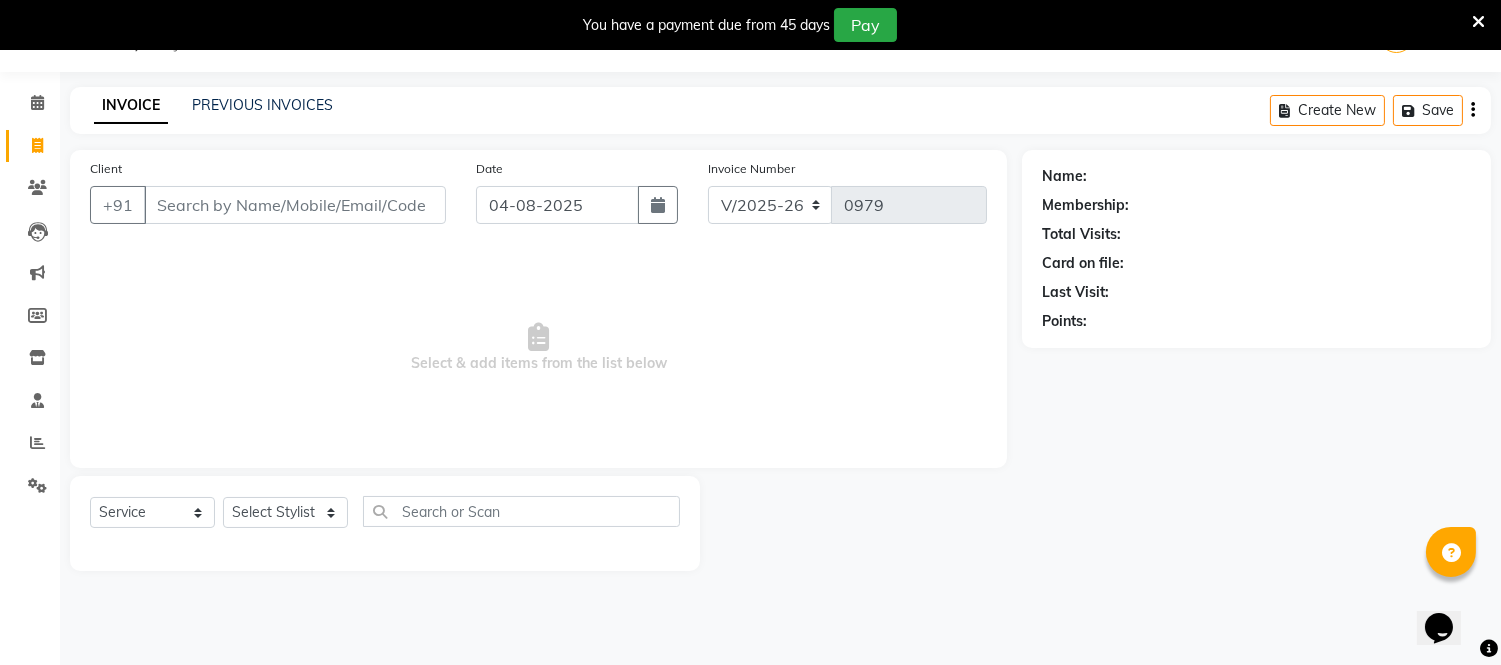 click on "Client" at bounding box center (295, 205) 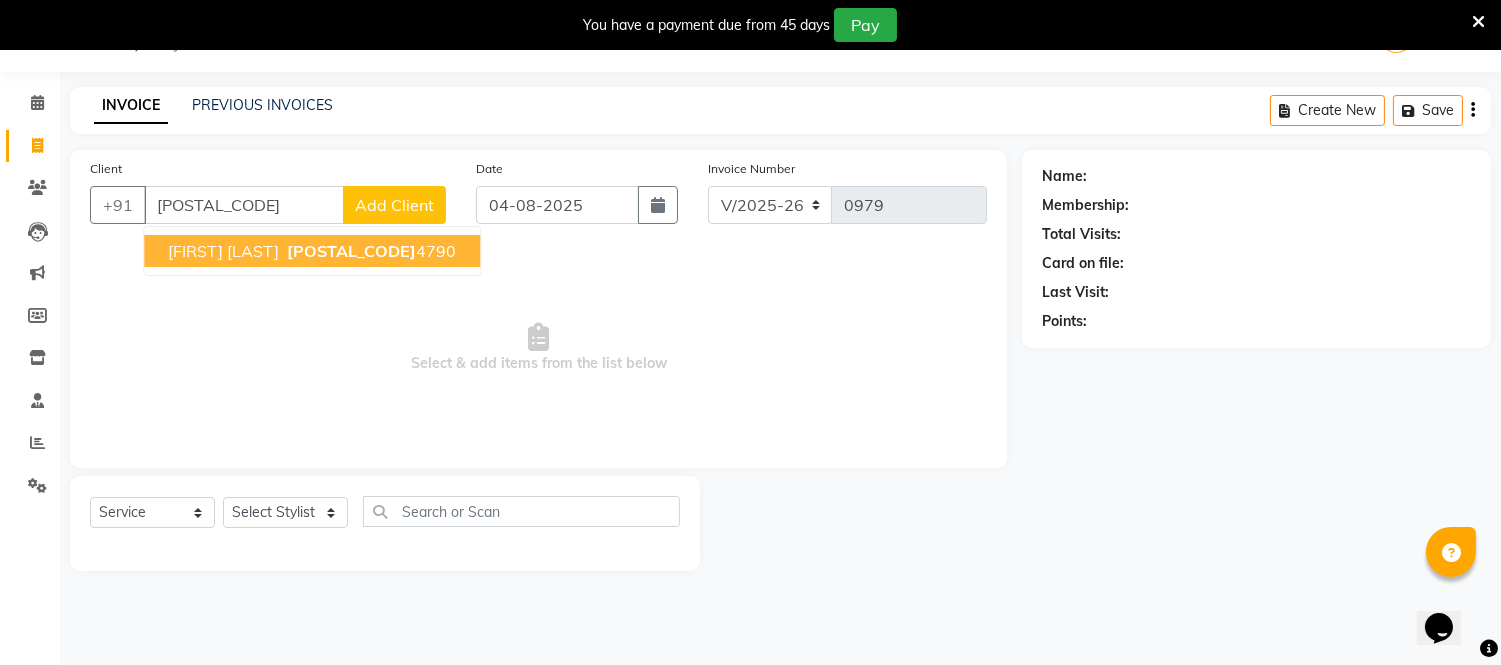 click on "[PHONE]" at bounding box center (369, 251) 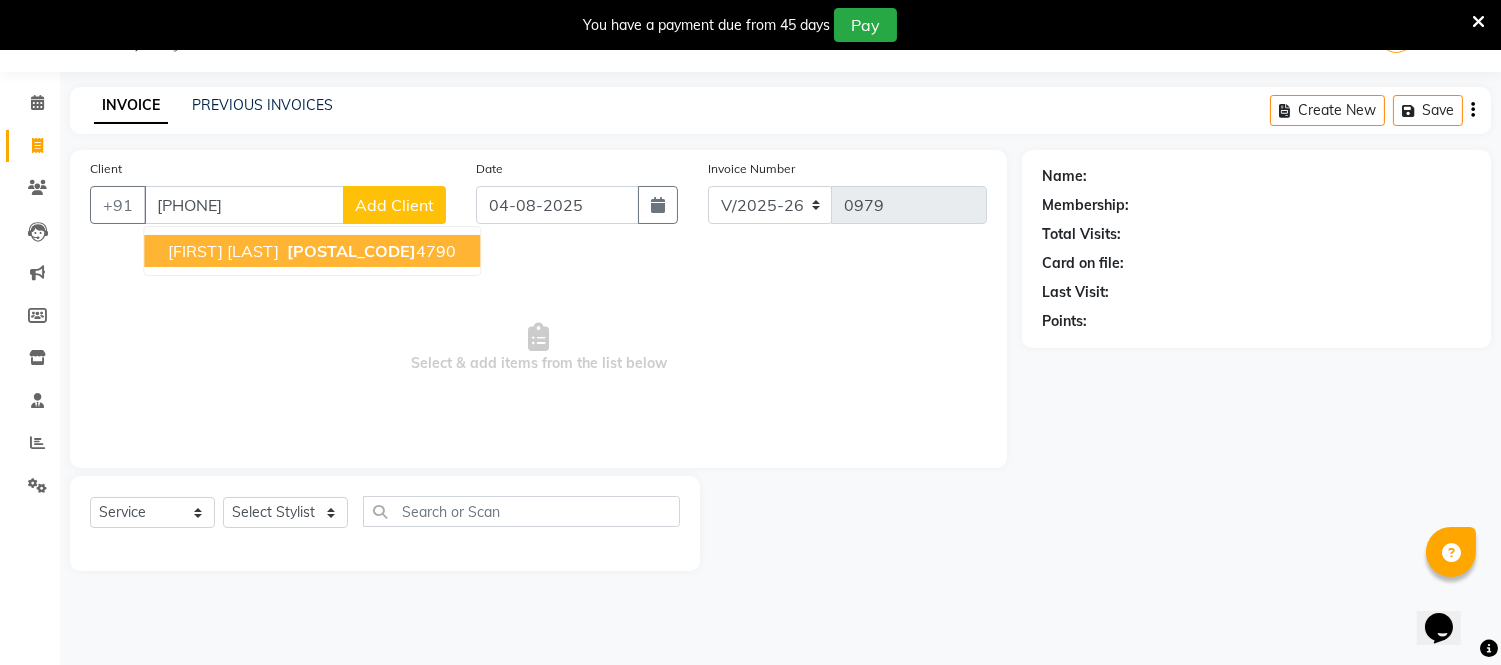 type on "[PHONE]" 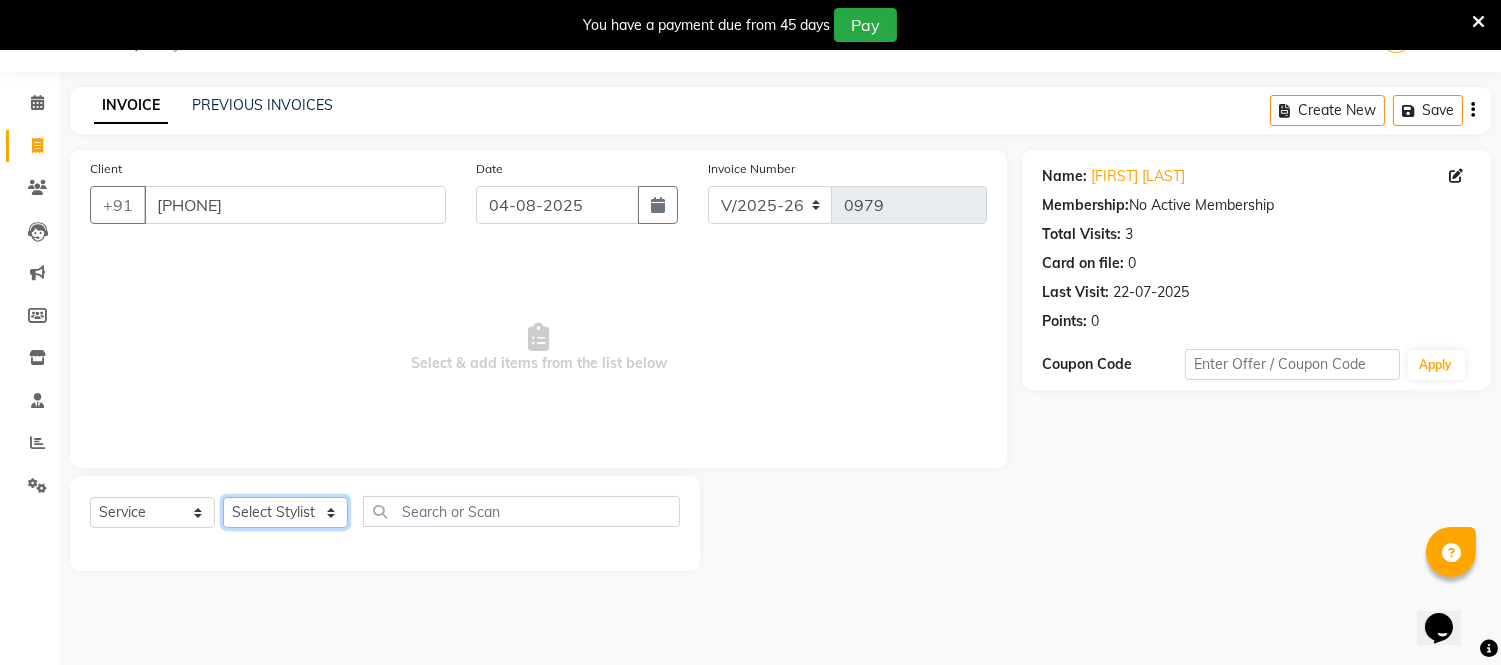 click on "Select Stylist Anuja Chetan Ambekar Mayur omkar  Pallavi Wali Rakhi Mandal  Shanti Palkonda Training Department" 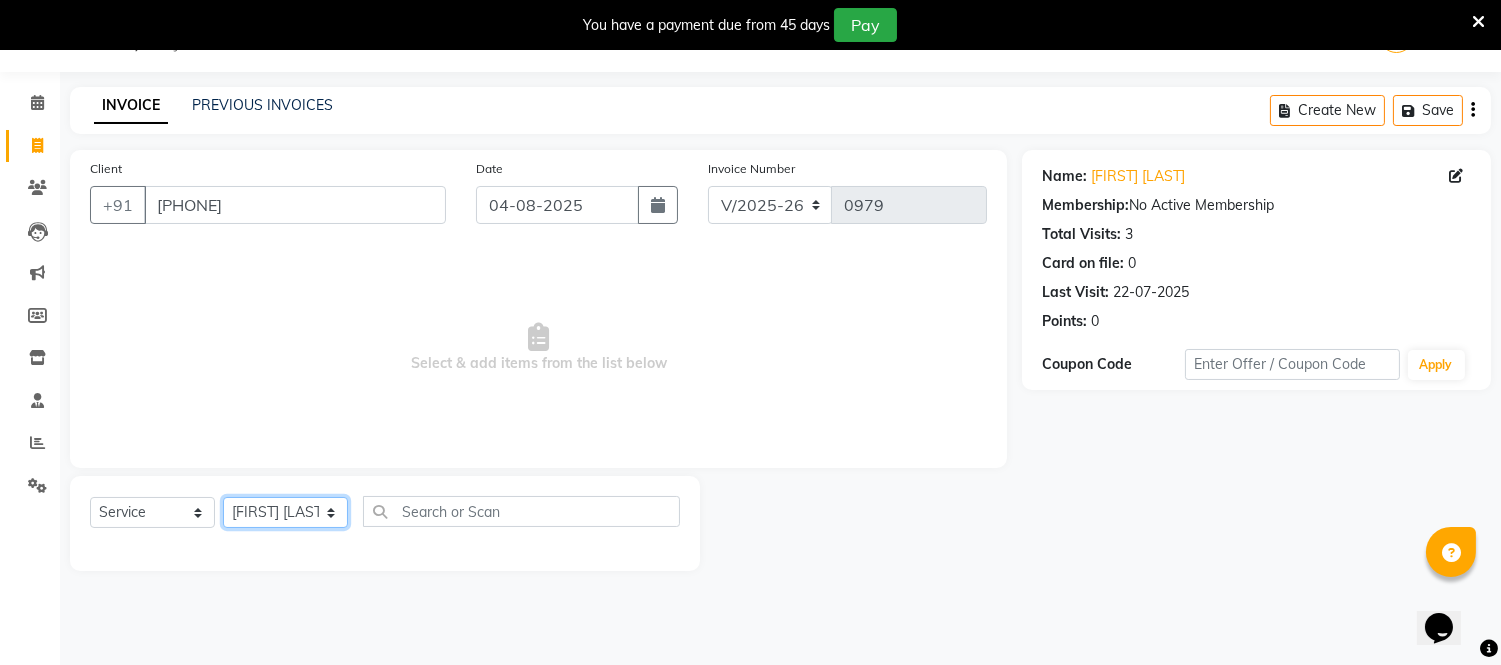 click on "Select Stylist Anuja Chetan Ambekar Mayur omkar  Pallavi Wali Rakhi Mandal  Shanti Palkonda Training Department" 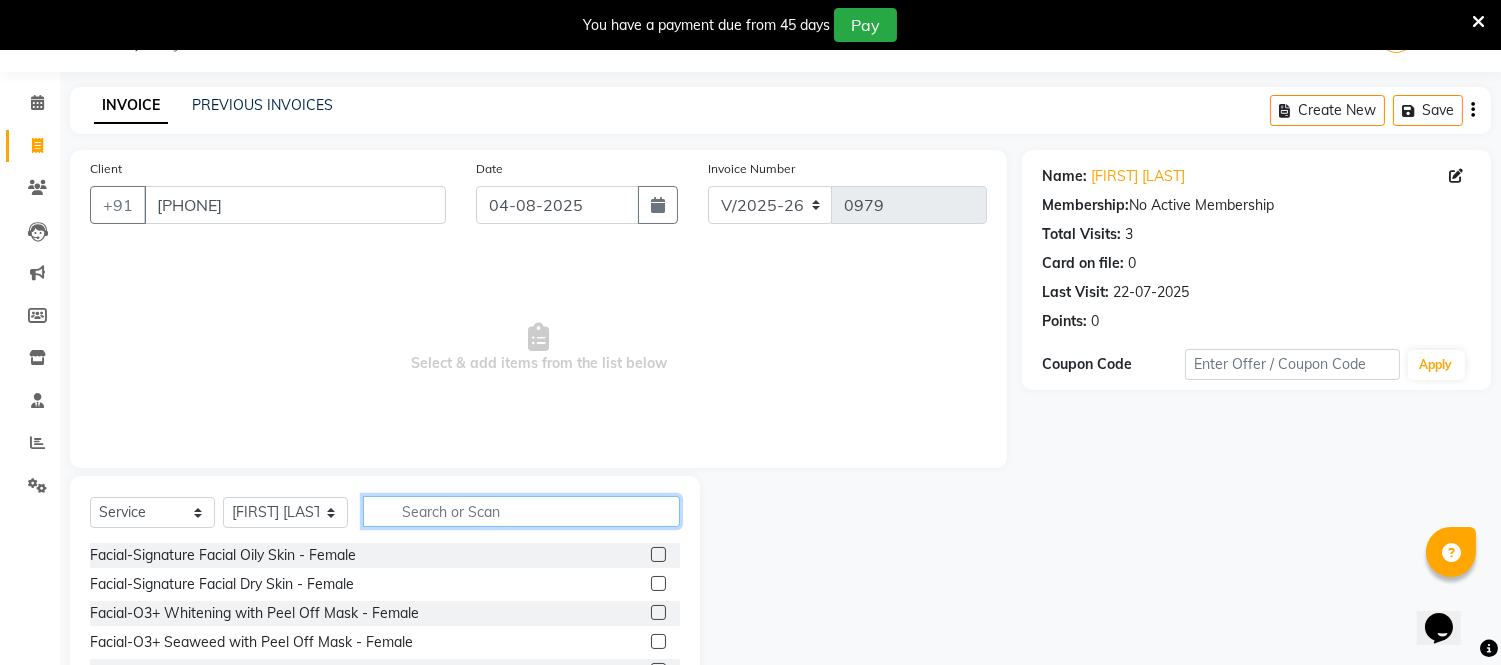 click 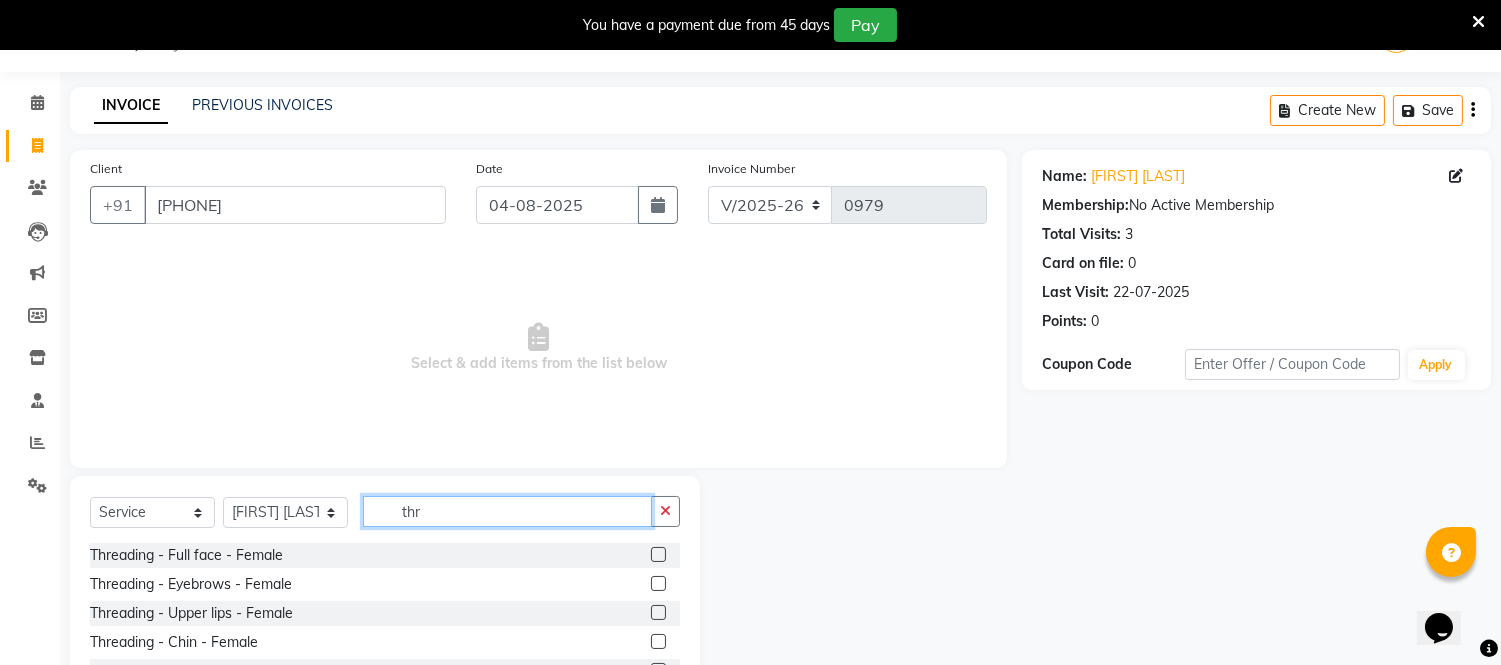 type on "thr" 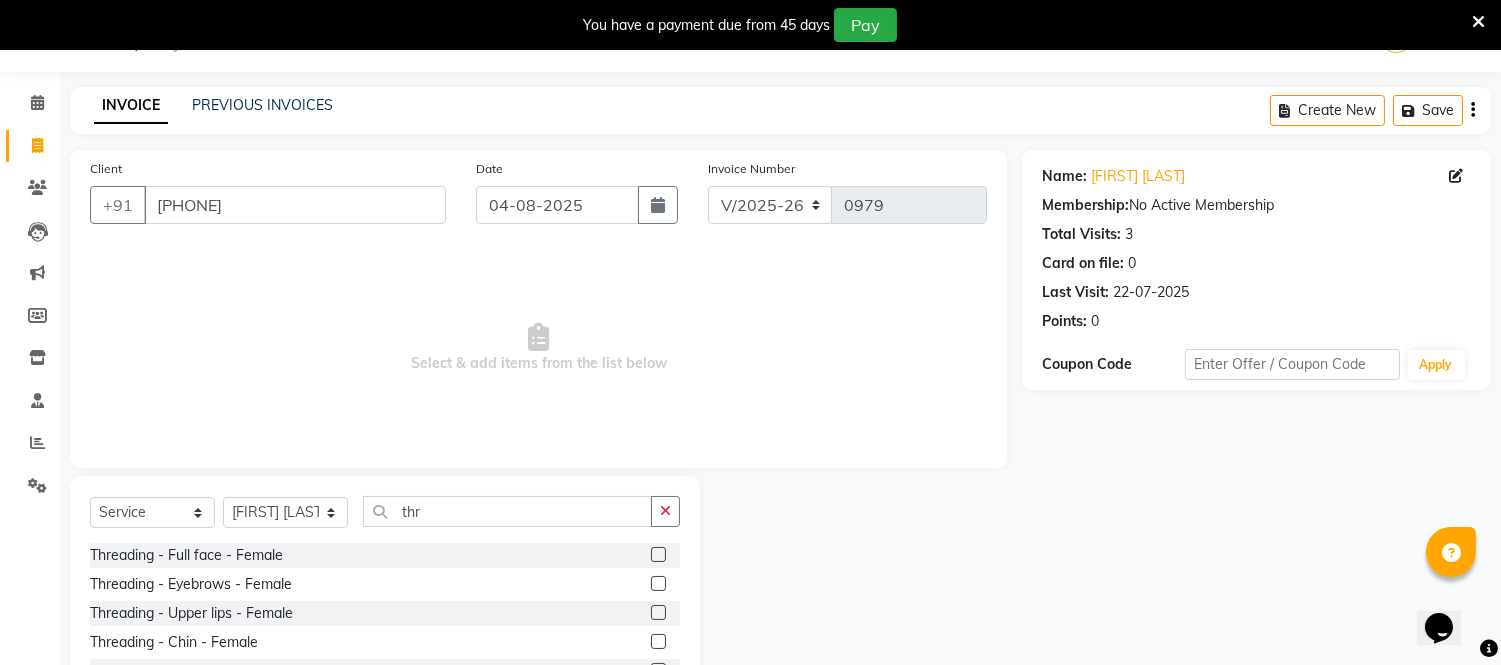 click 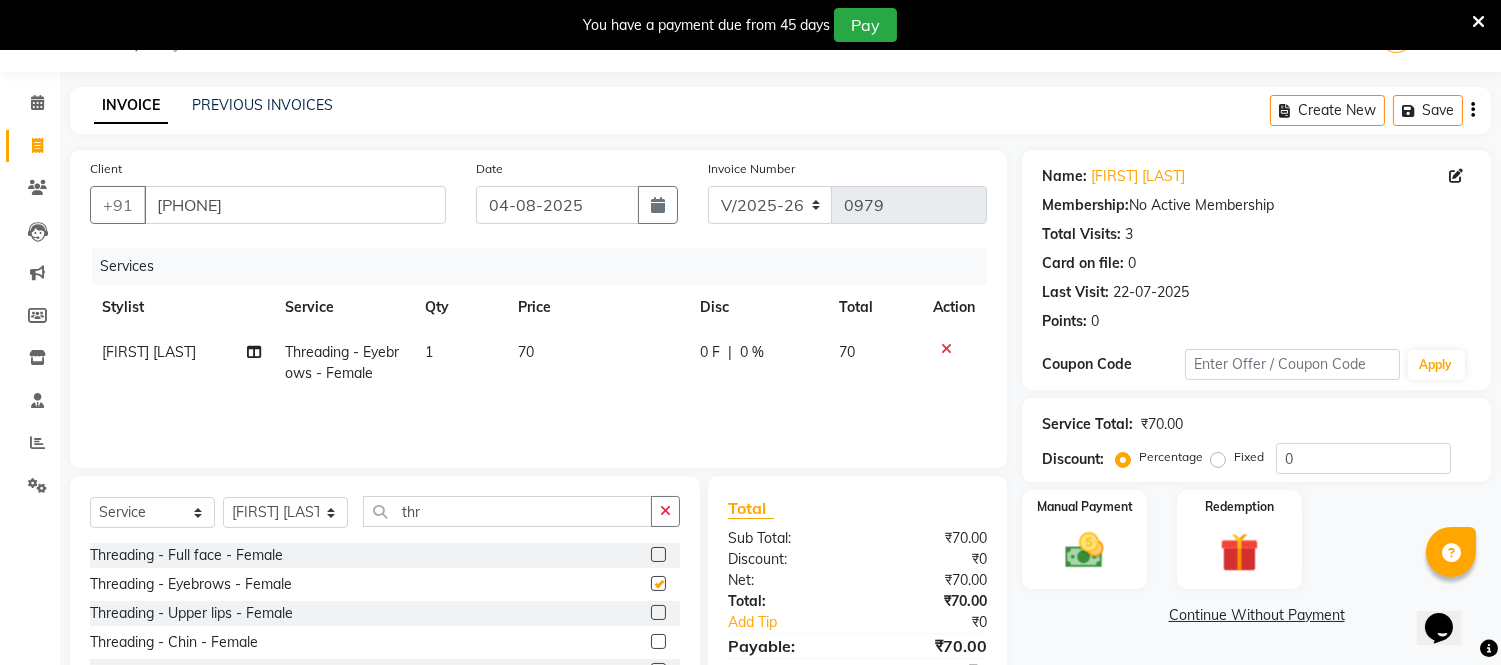 checkbox on "false" 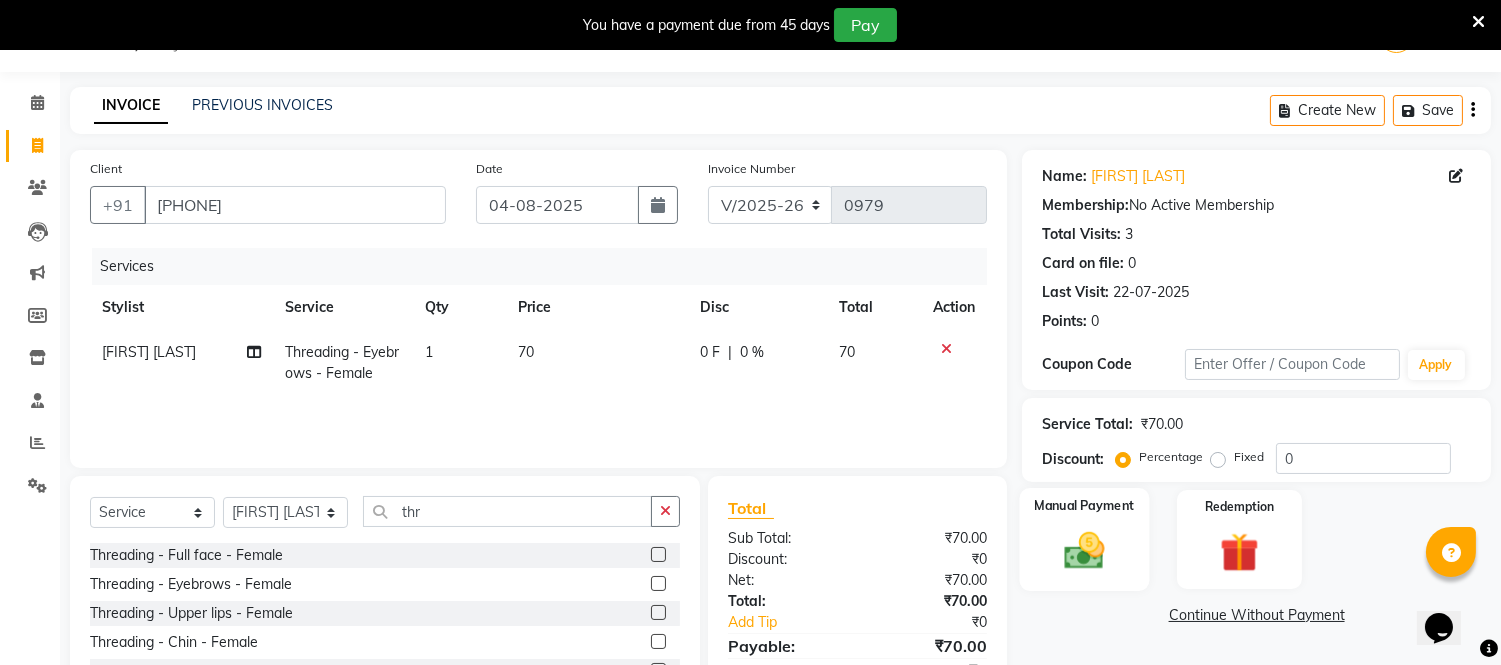 click 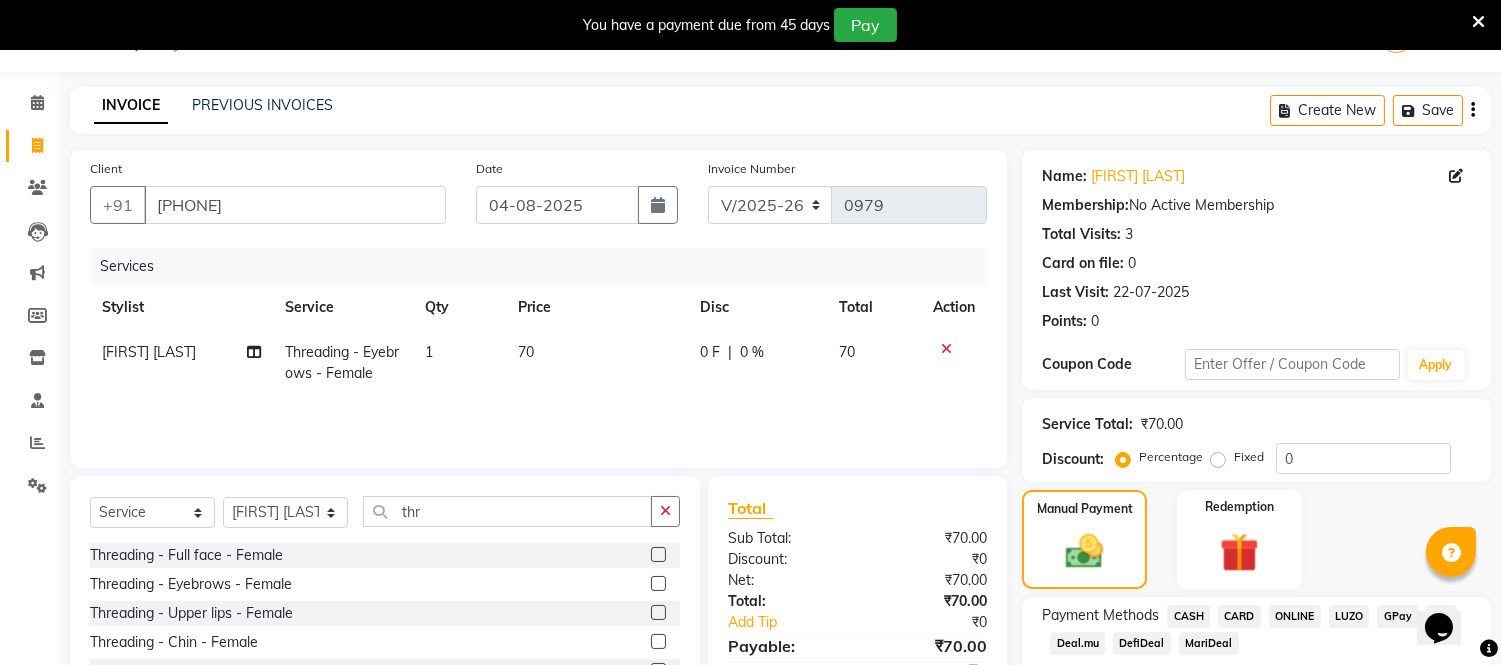 click on "CASH" 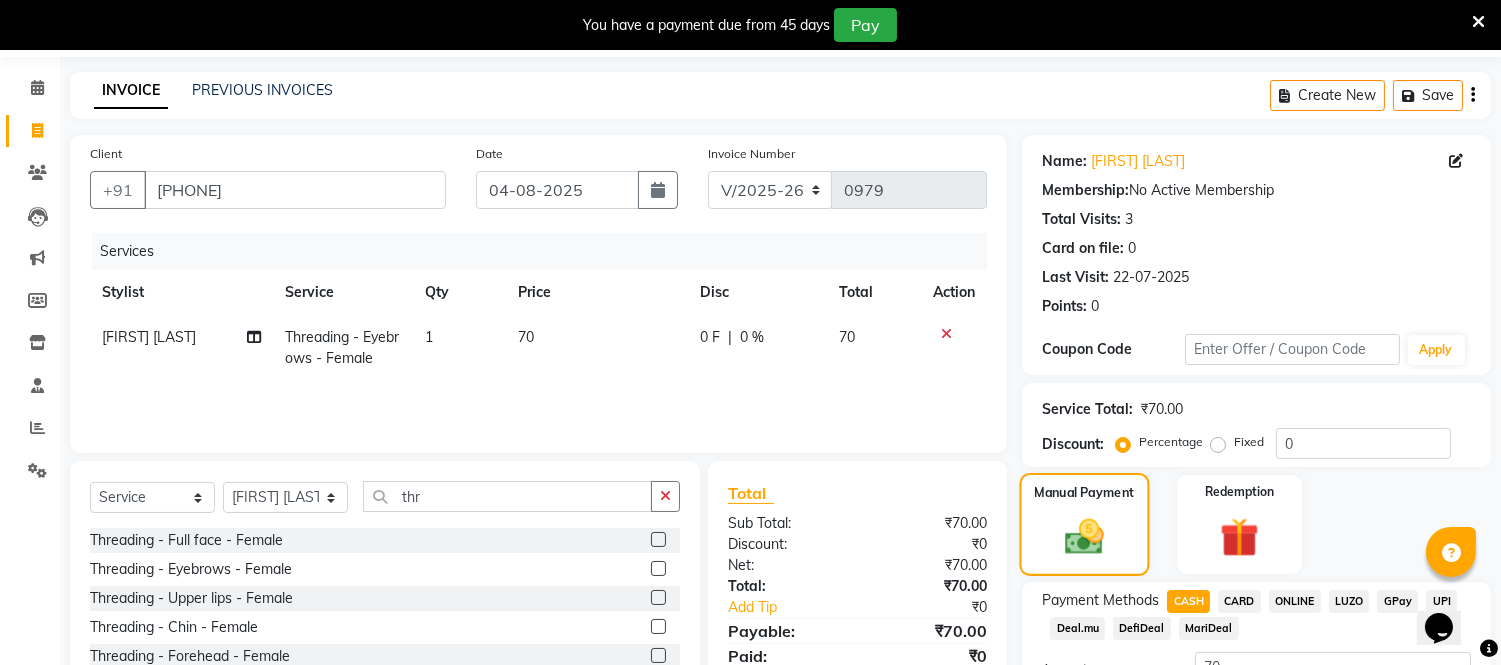 scroll, scrollTop: 228, scrollLeft: 0, axis: vertical 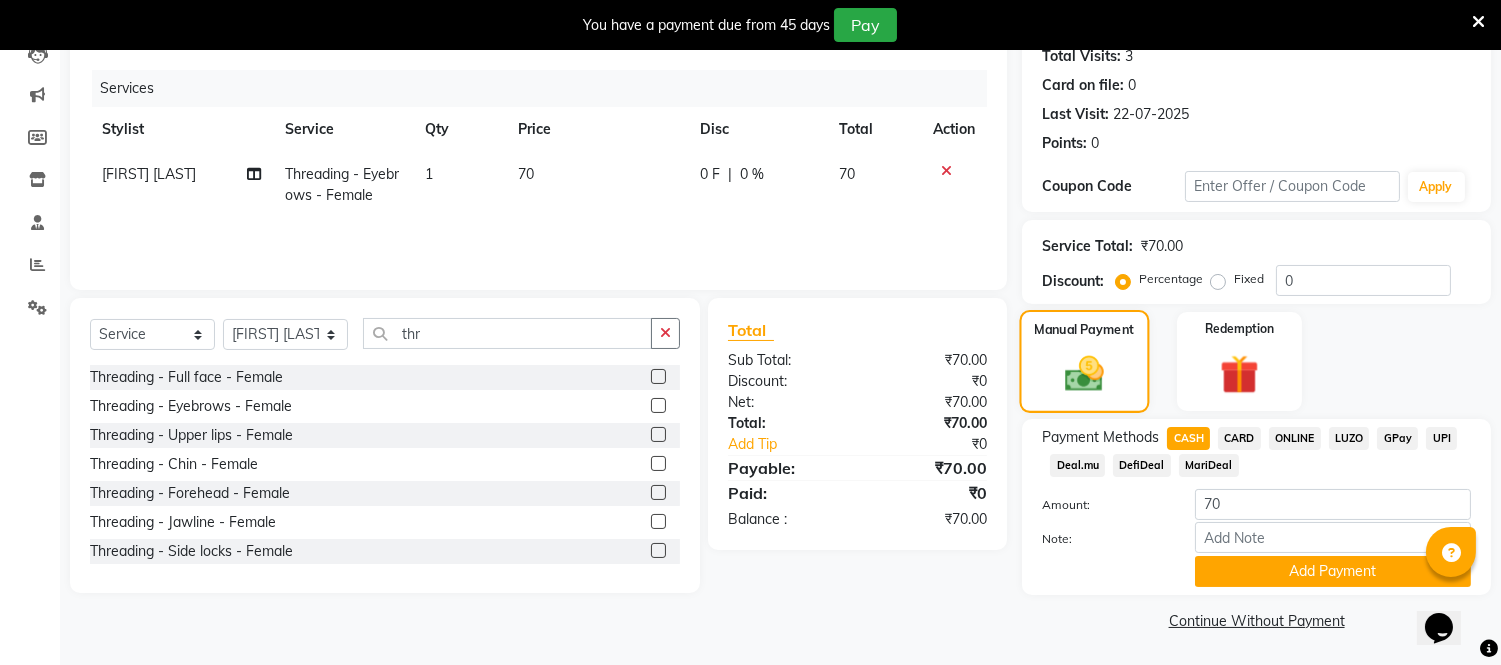 drag, startPoint x: 1310, startPoint y: 575, endPoint x: 1107, endPoint y: 338, distance: 312.05447 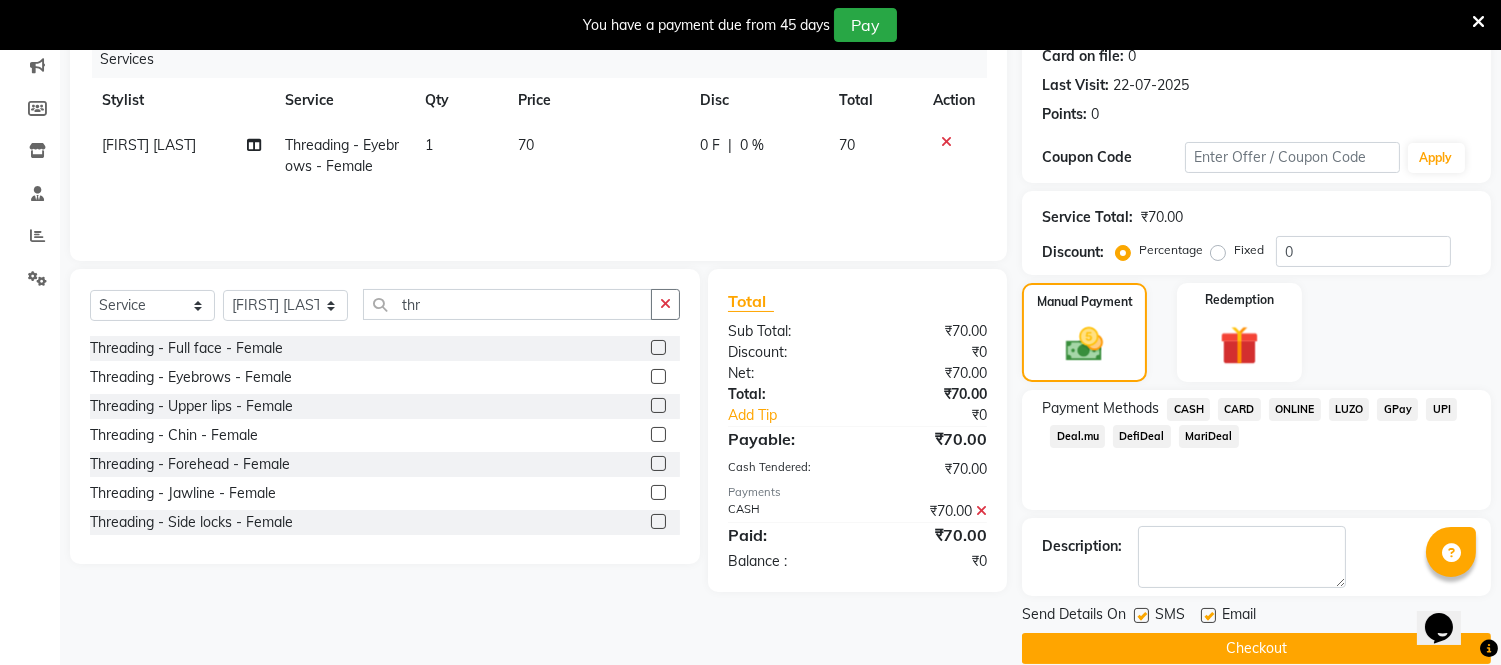 scroll, scrollTop: 284, scrollLeft: 0, axis: vertical 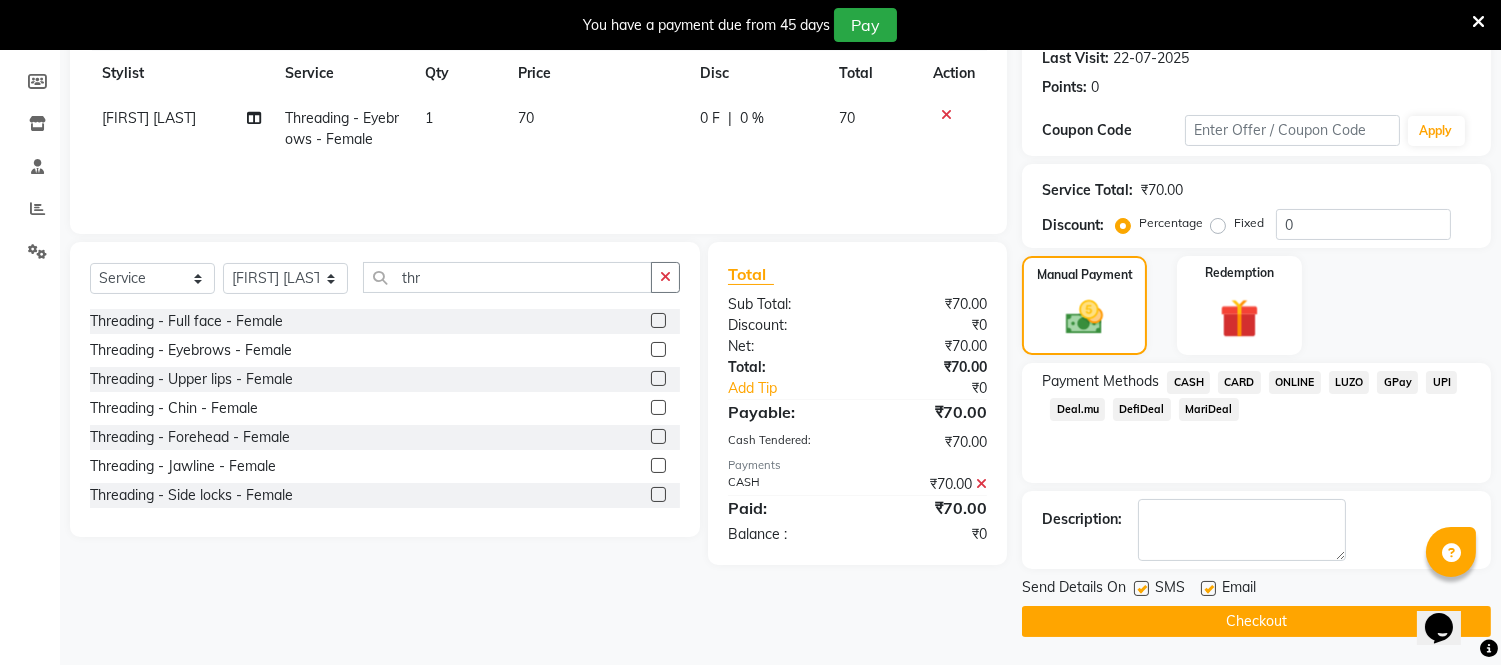 drag, startPoint x: 1137, startPoint y: 587, endPoint x: 1175, endPoint y: 587, distance: 38 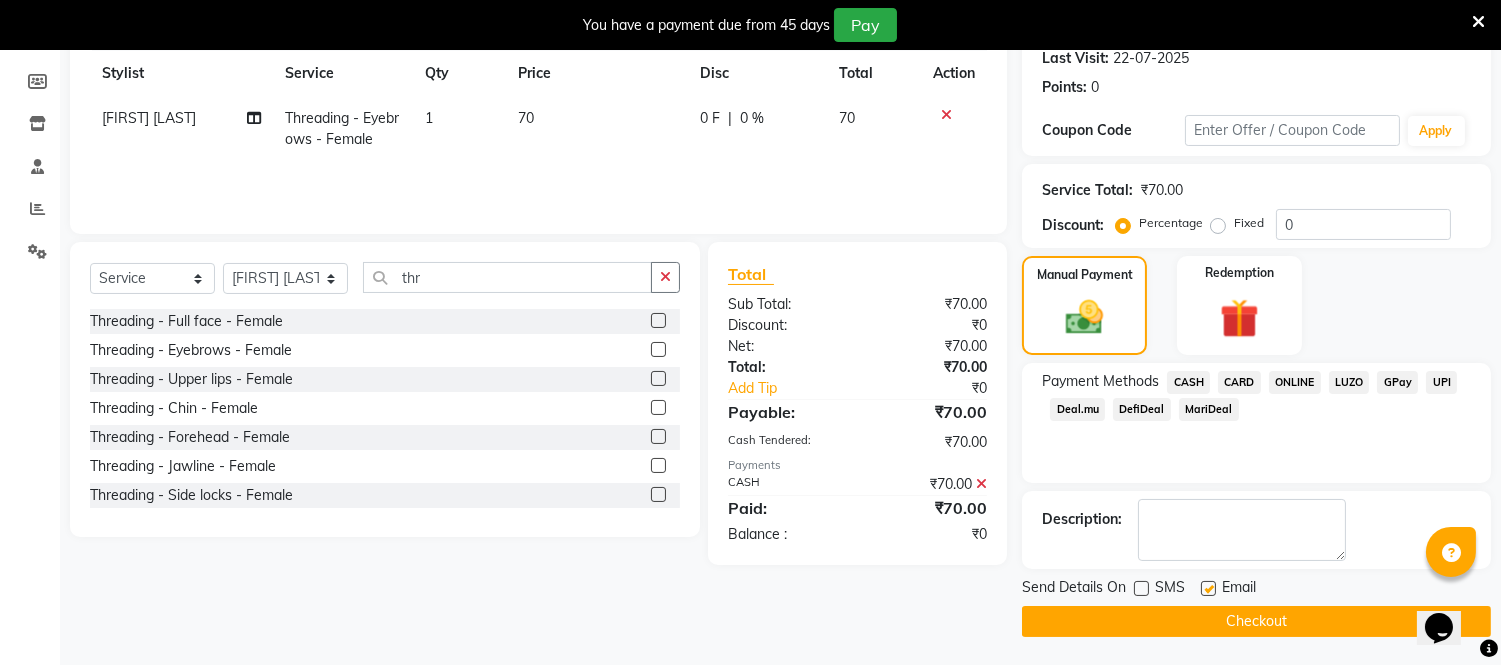 click 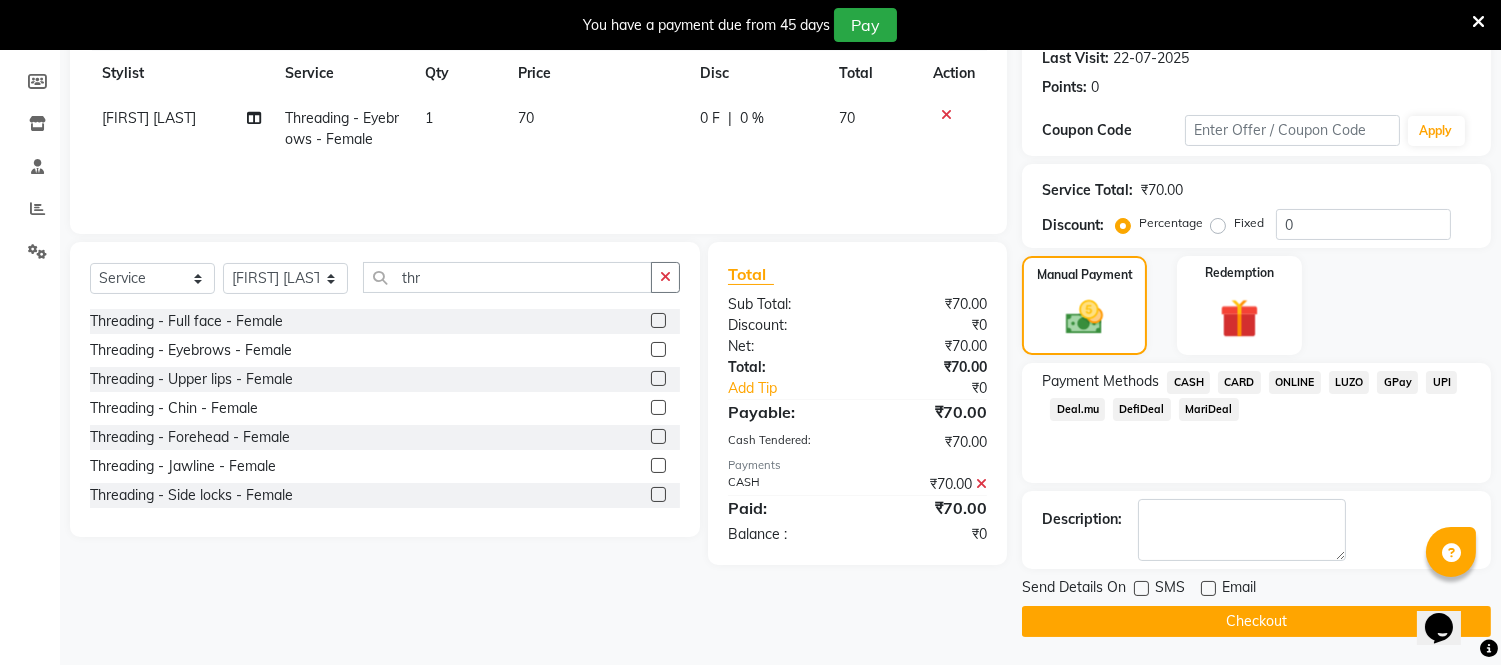 click on "Checkout" 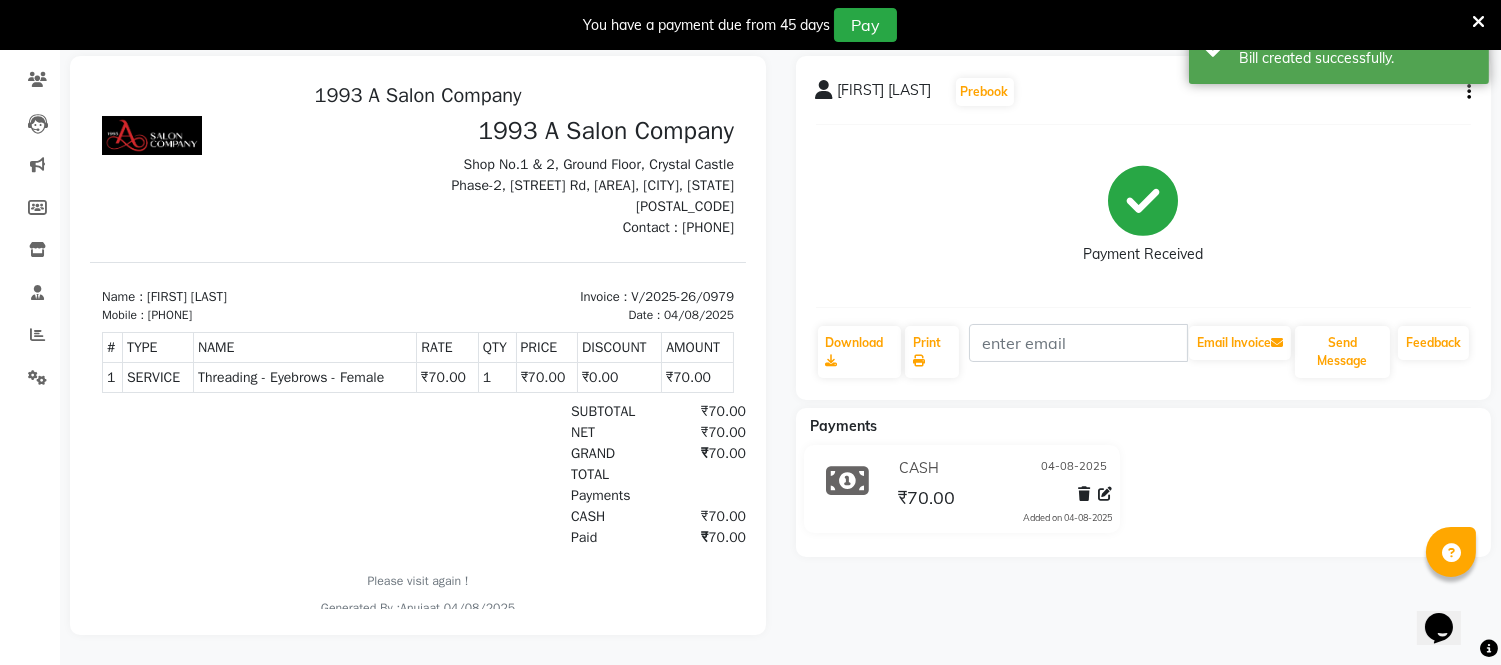scroll, scrollTop: 0, scrollLeft: 0, axis: both 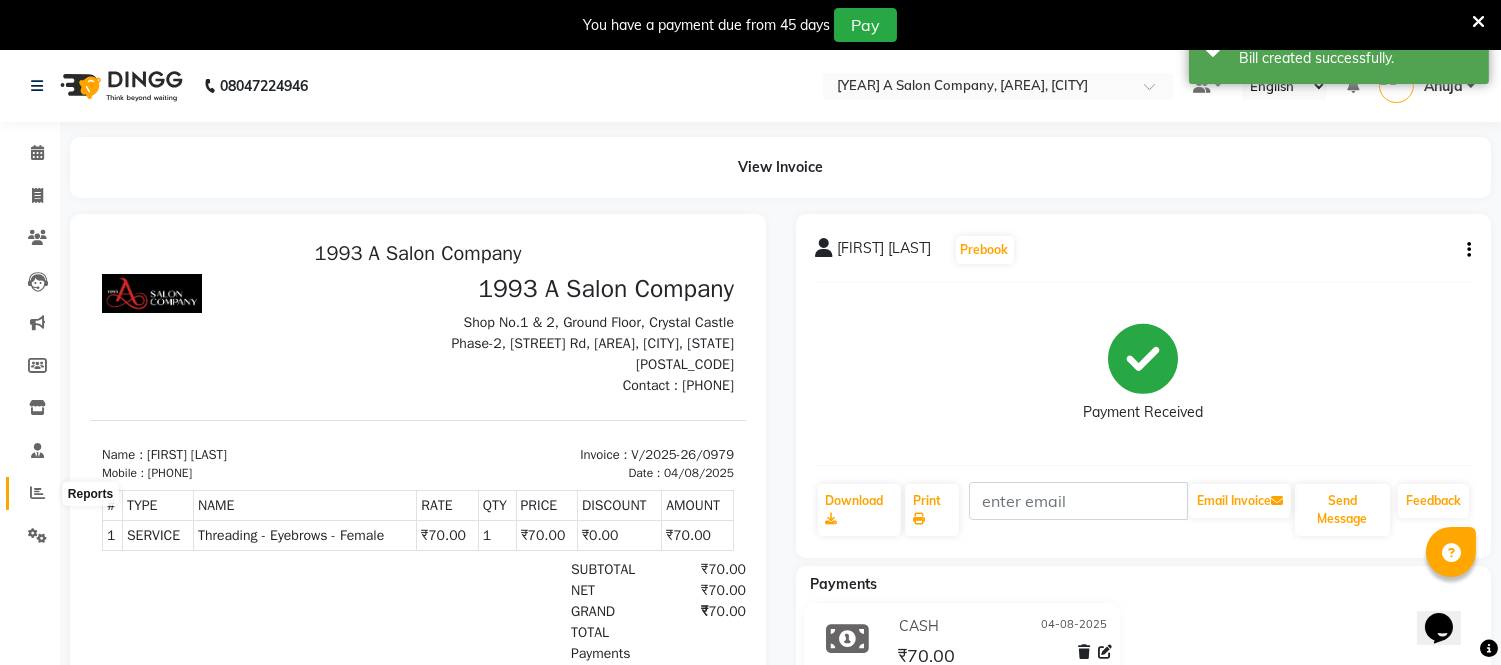 click 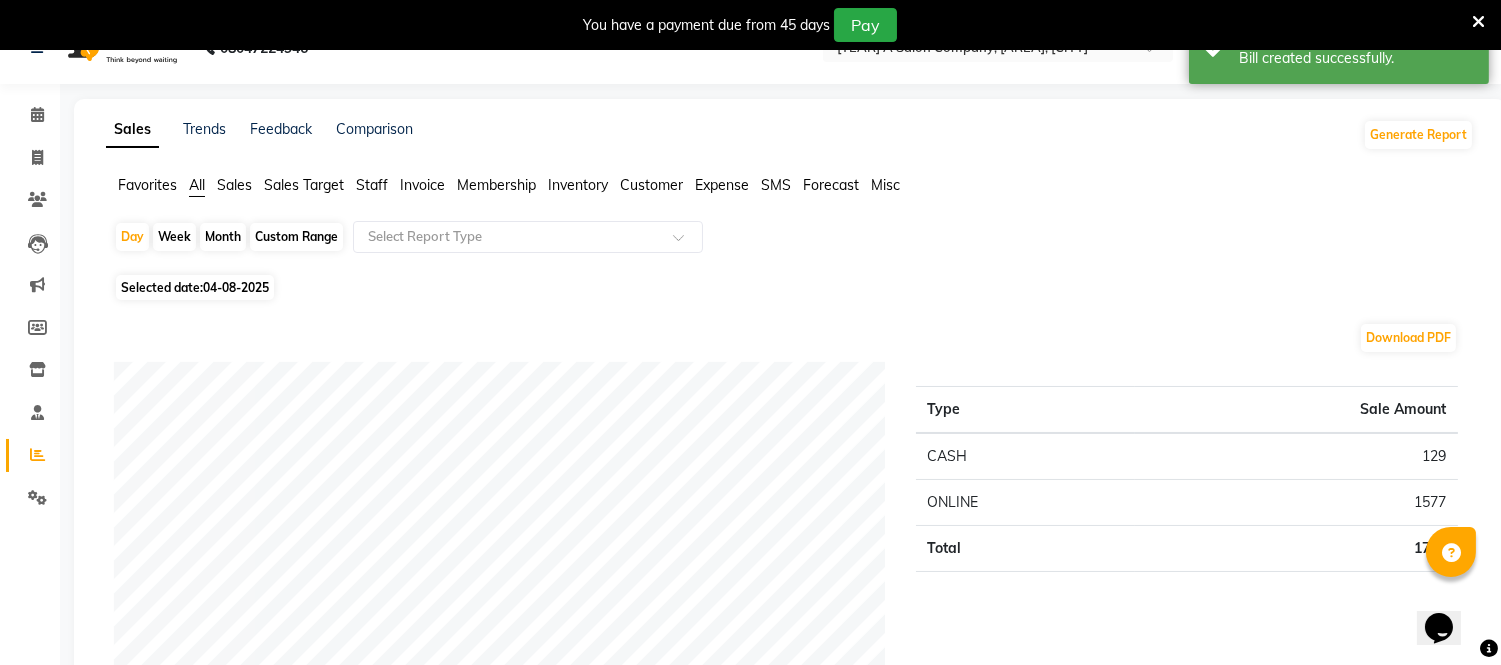 scroll, scrollTop: 0, scrollLeft: 0, axis: both 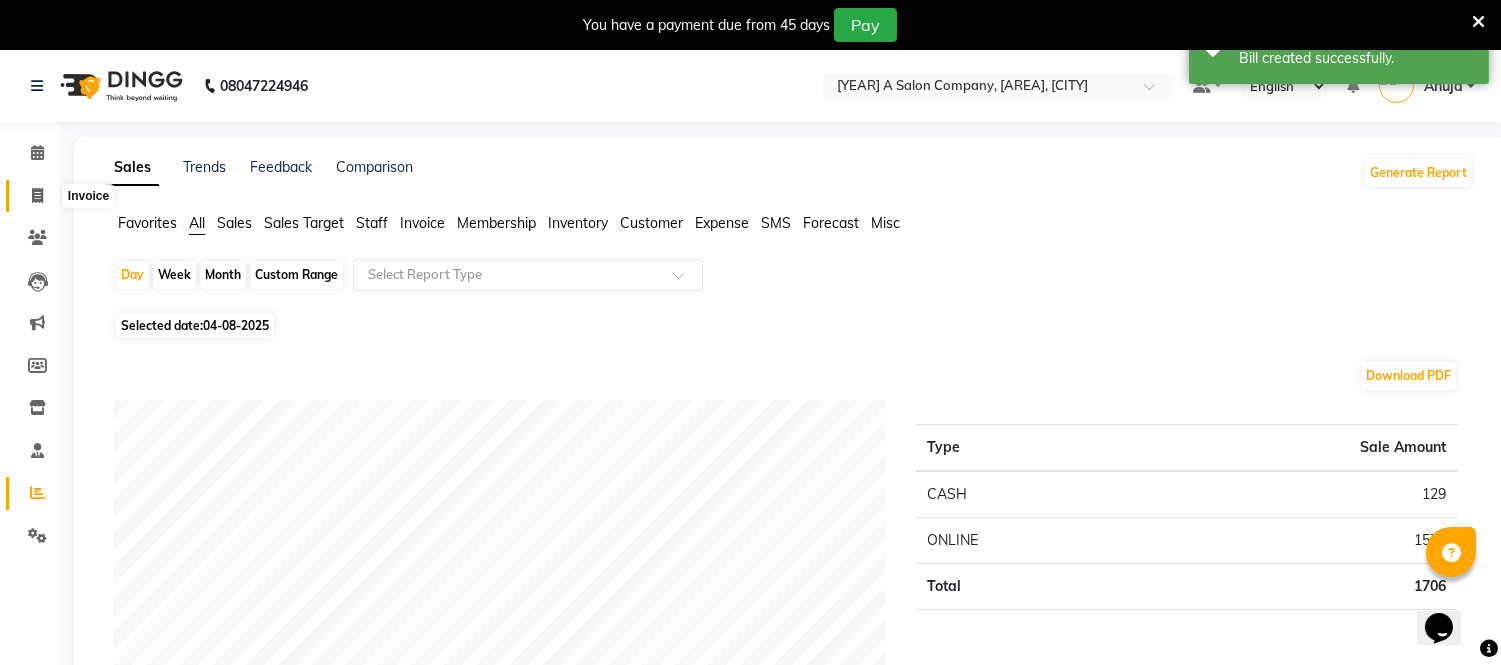 click 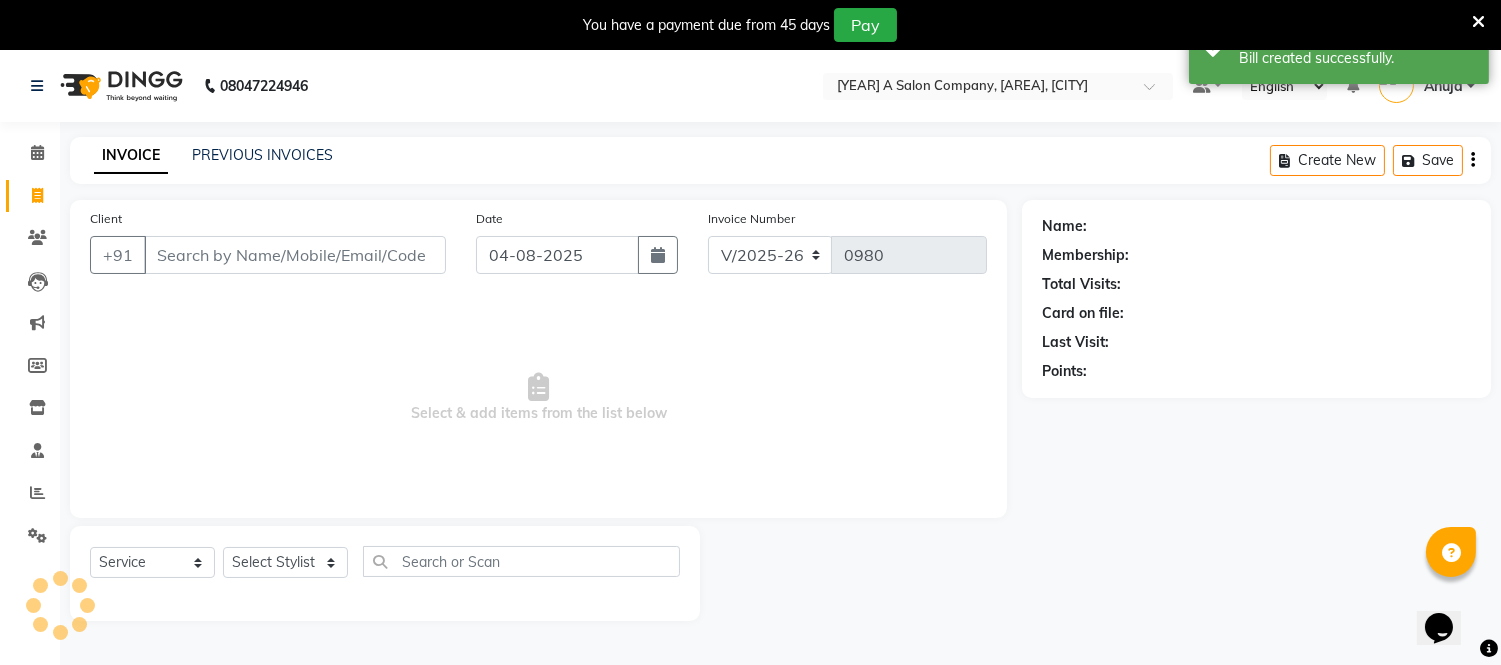 scroll, scrollTop: 50, scrollLeft: 0, axis: vertical 